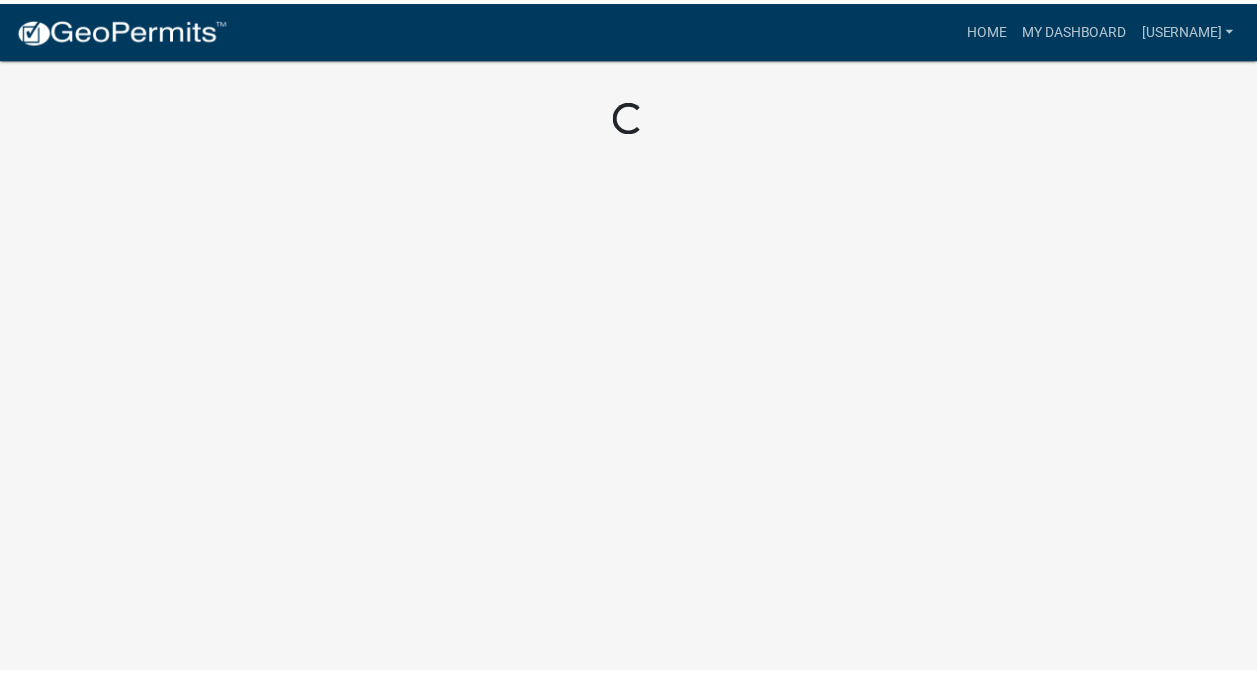 scroll, scrollTop: 0, scrollLeft: 0, axis: both 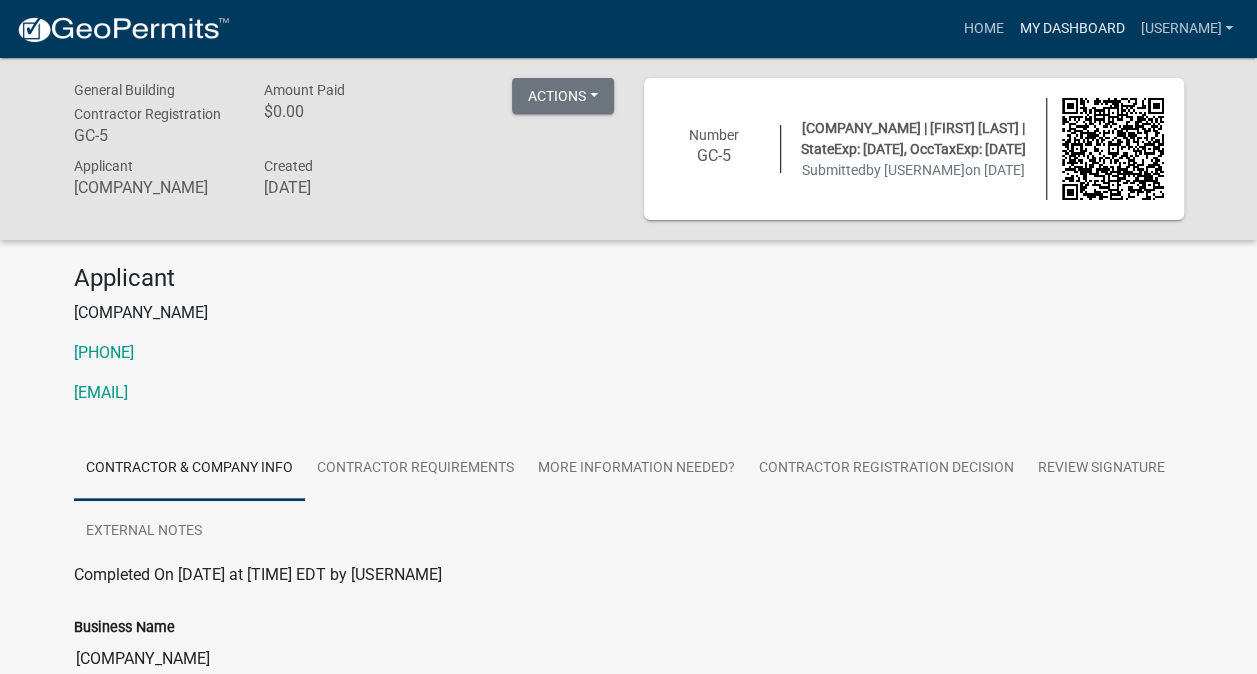 click on "My Dashboard" at bounding box center [1071, 29] 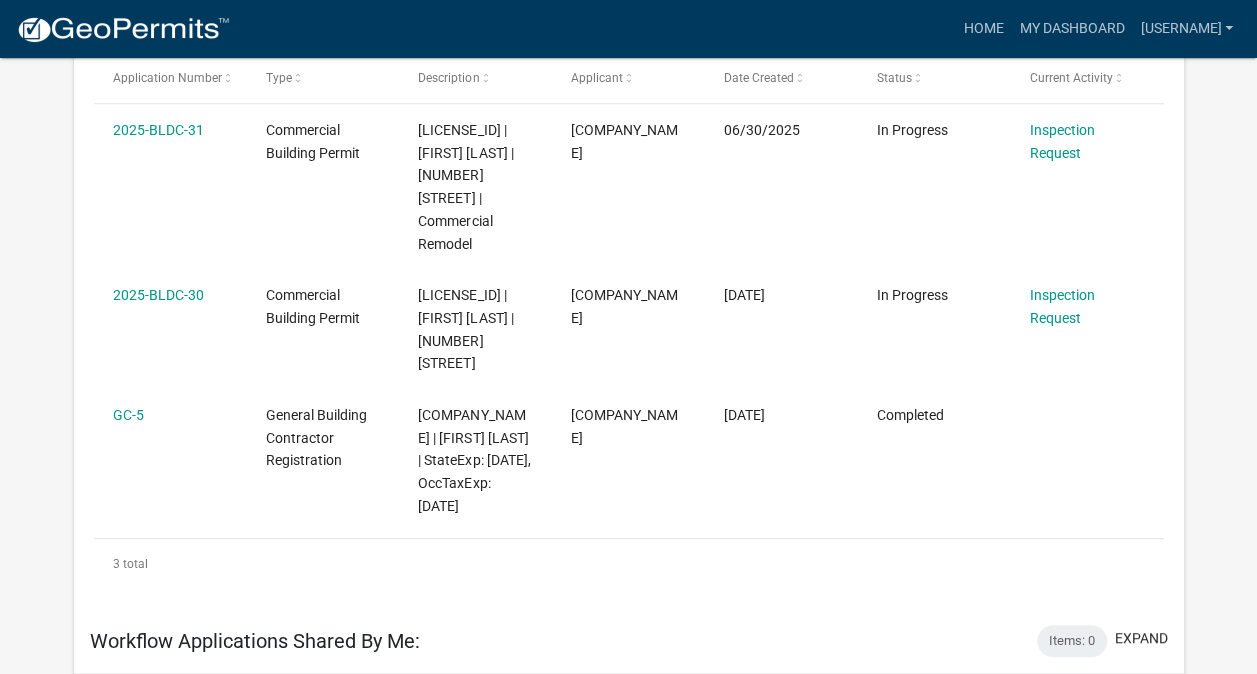 scroll, scrollTop: 390, scrollLeft: 0, axis: vertical 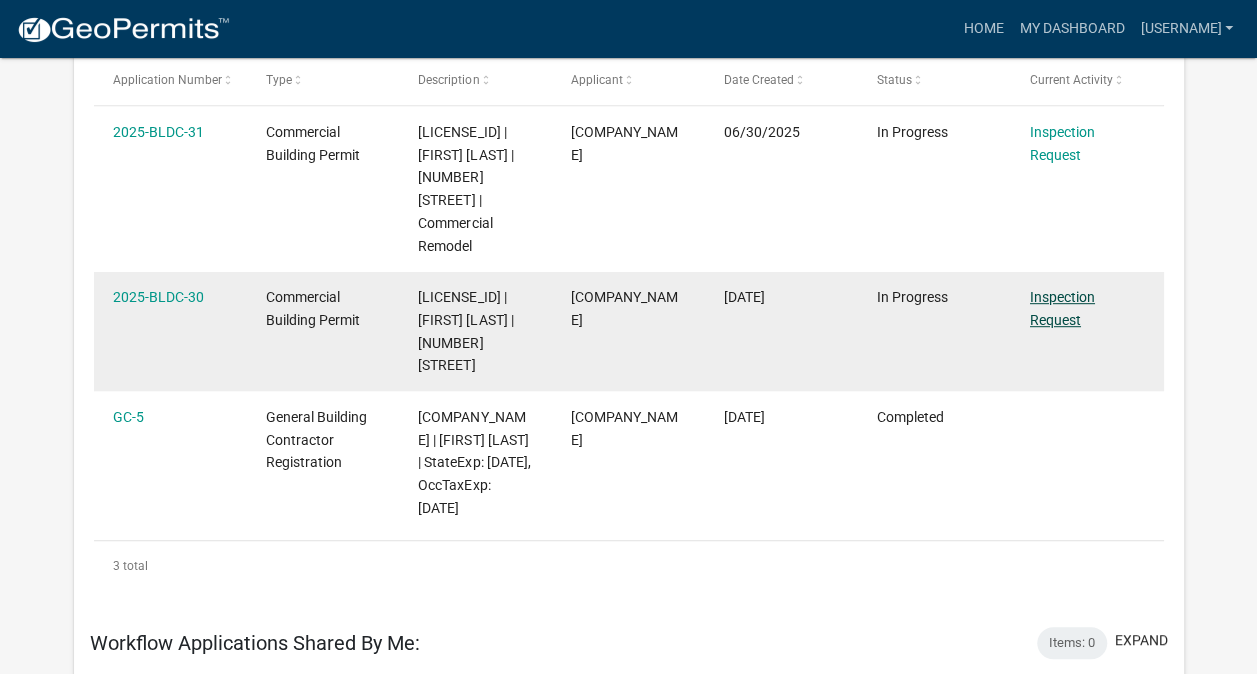 click on "Inspection Request" 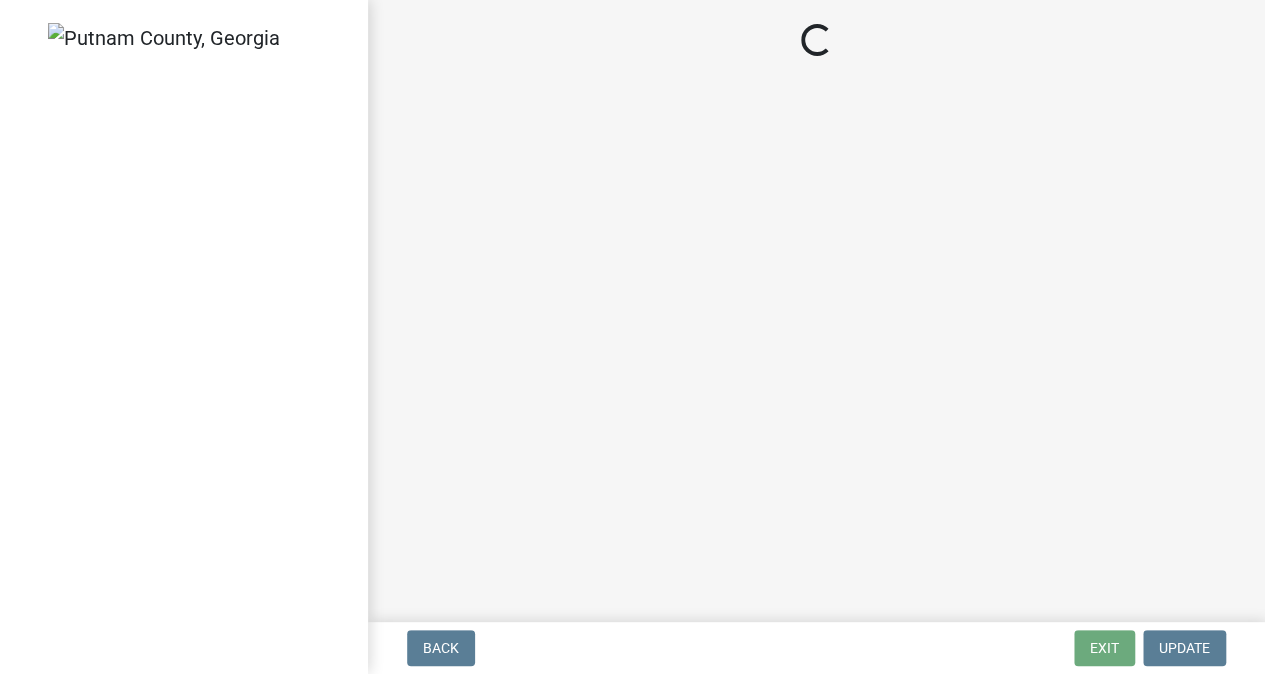 scroll, scrollTop: 0, scrollLeft: 0, axis: both 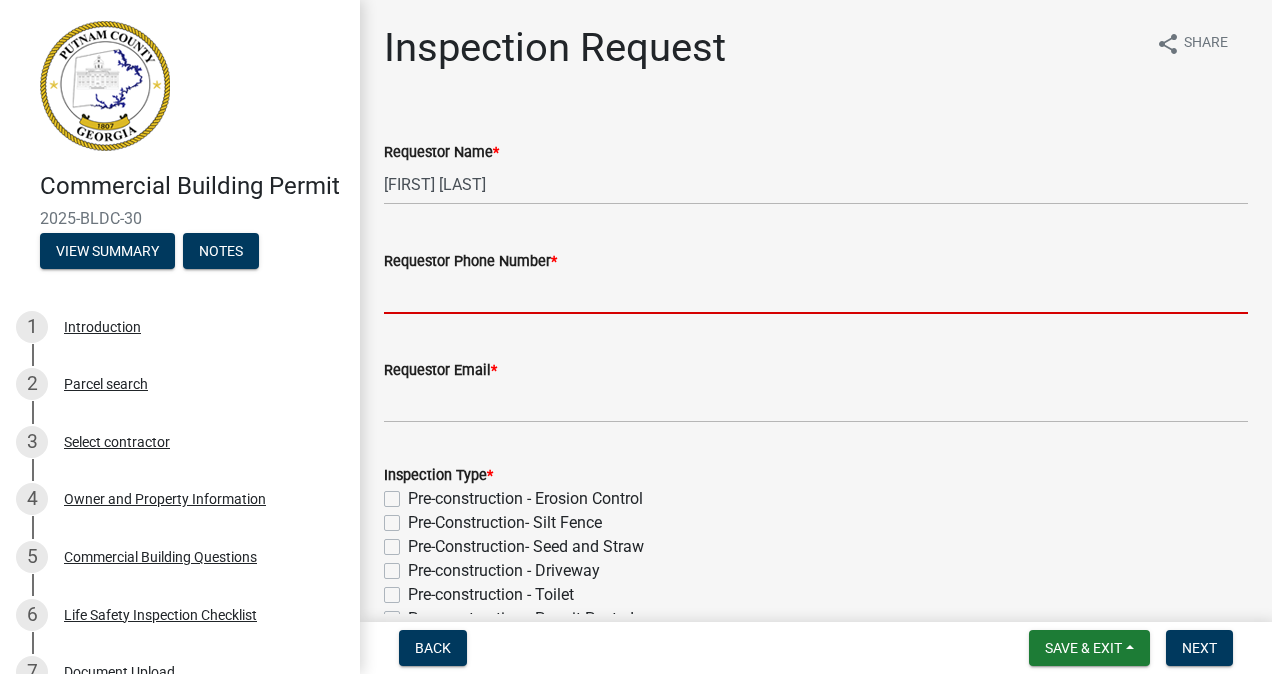 click on "Requestor Phone Number  *" at bounding box center [816, 293] 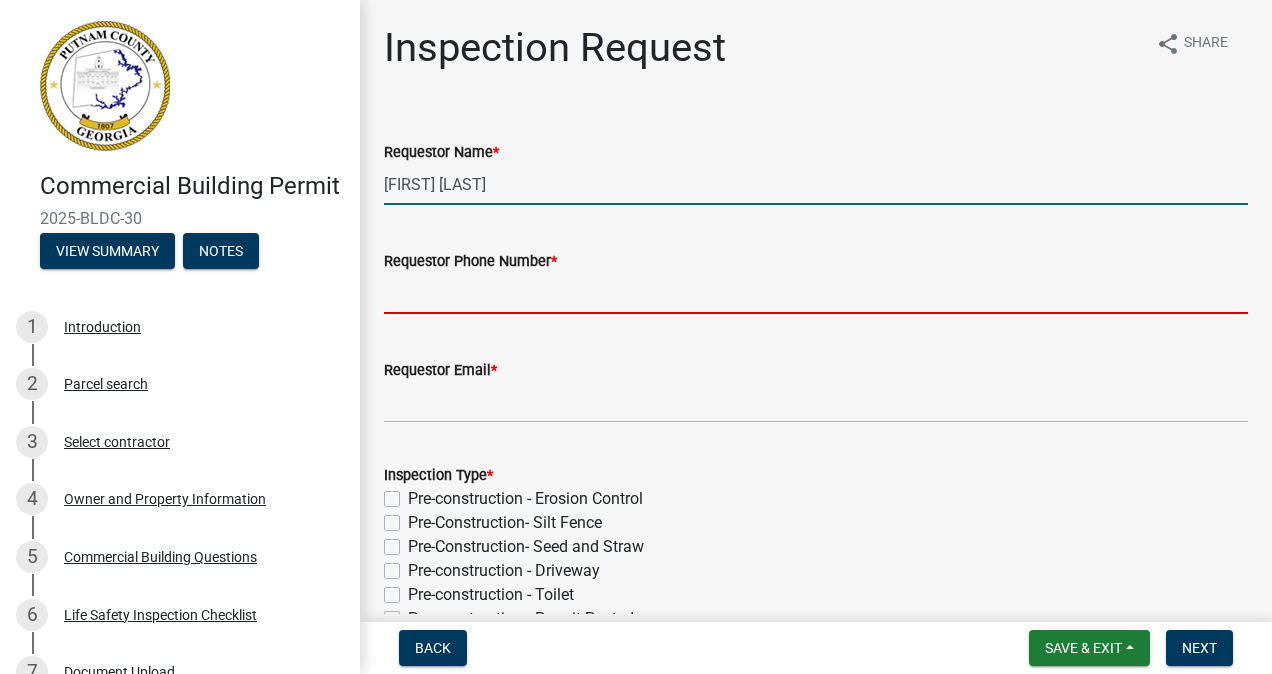 click on "[FIRST] [LAST]" at bounding box center [816, 184] 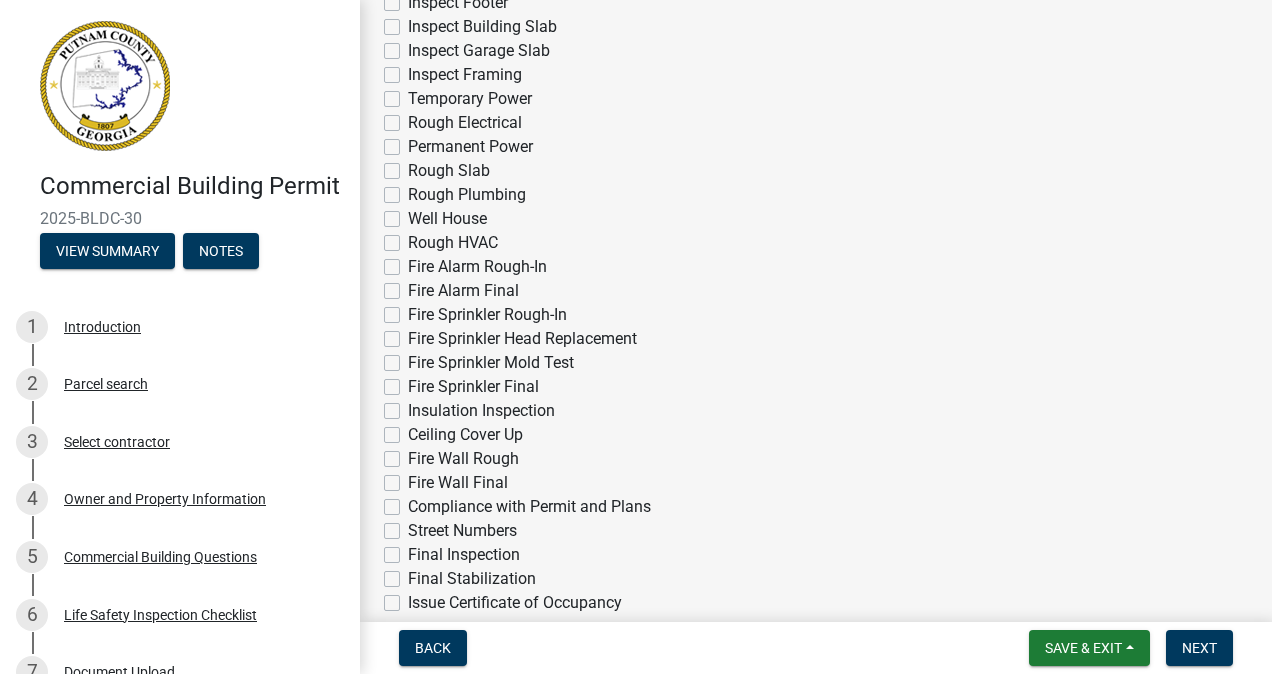 scroll, scrollTop: 751, scrollLeft: 0, axis: vertical 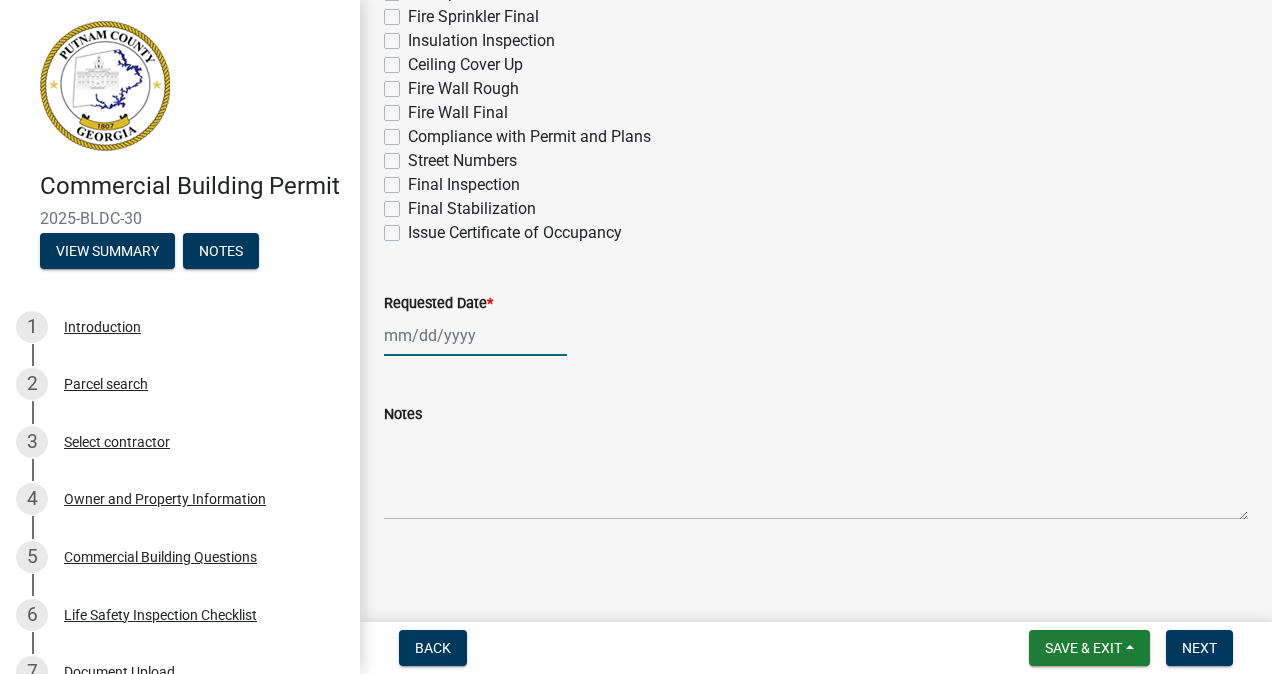click 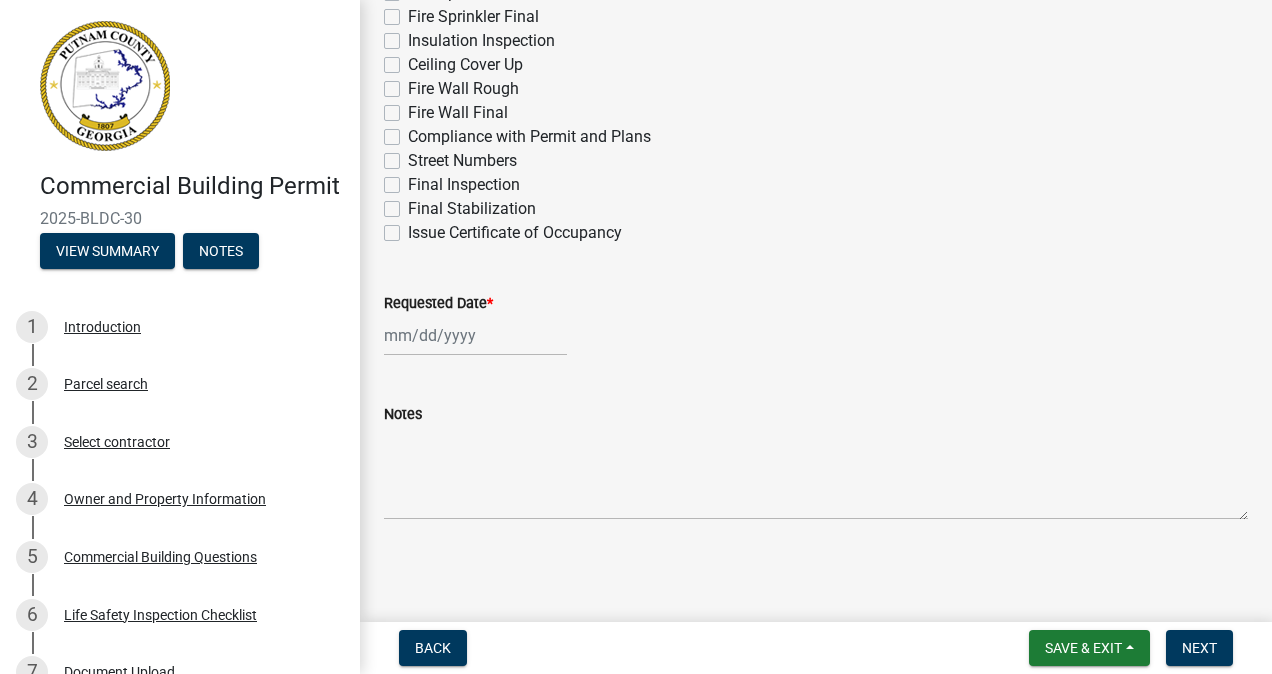 select on "8" 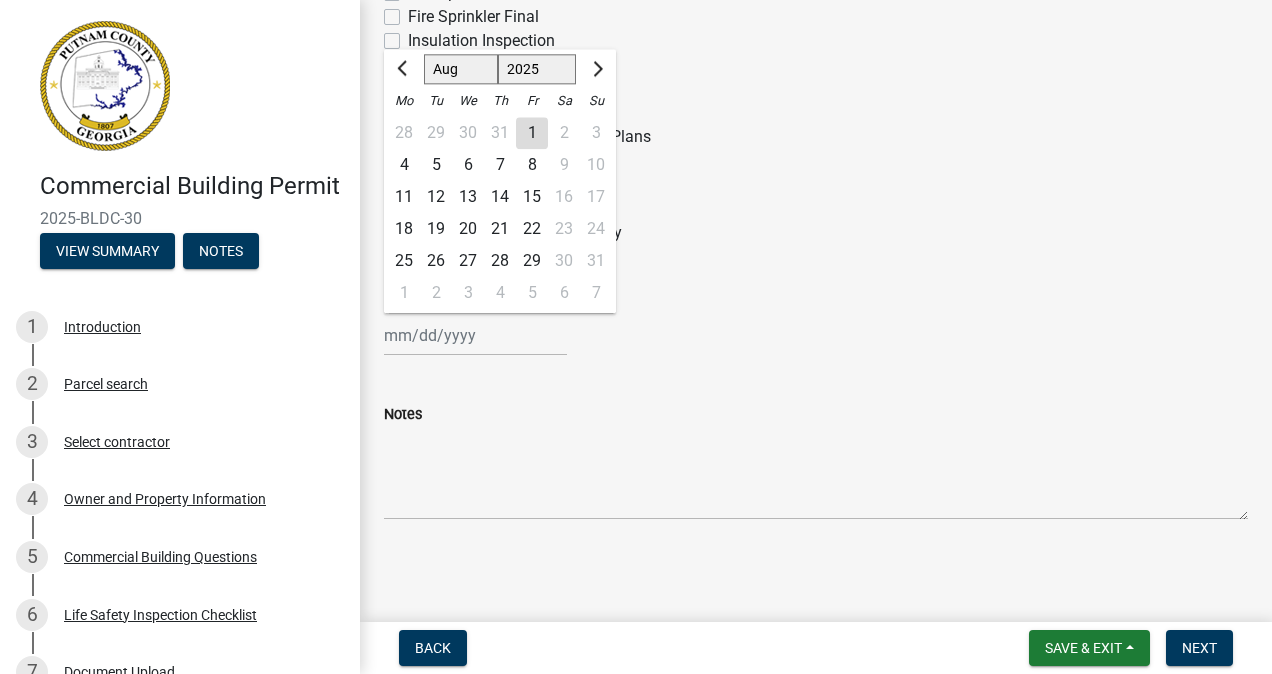 click on "7" 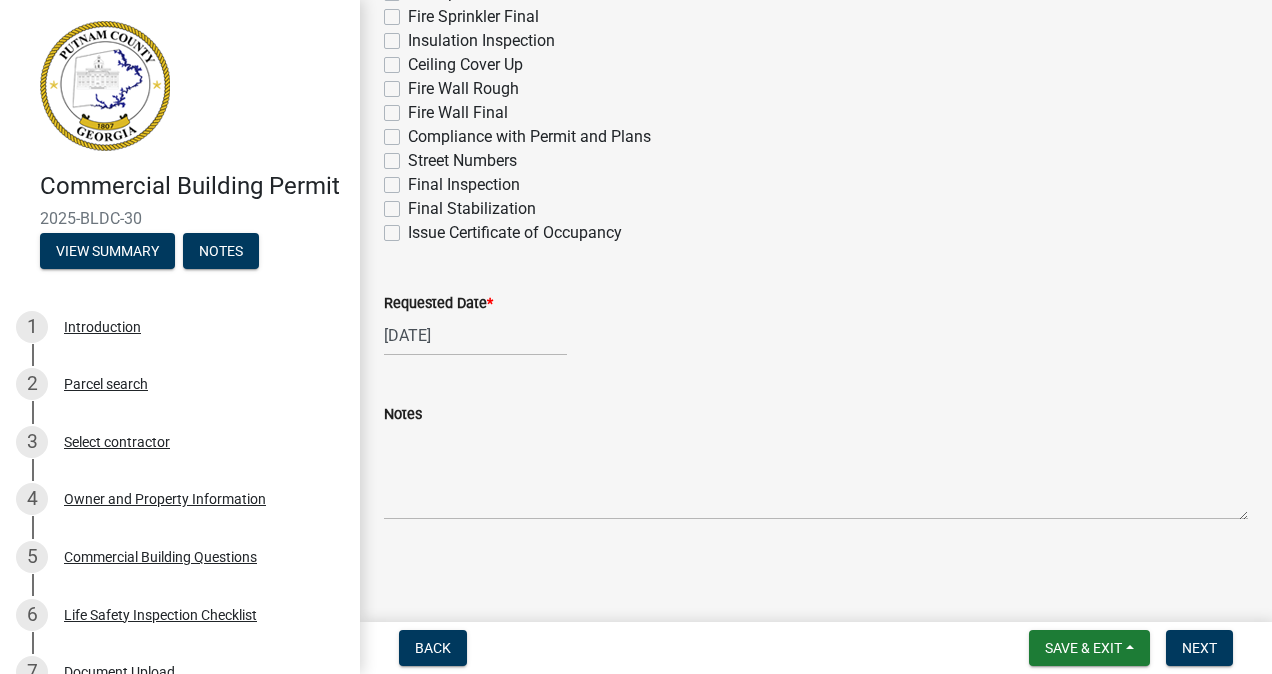 click on "[DATE]" 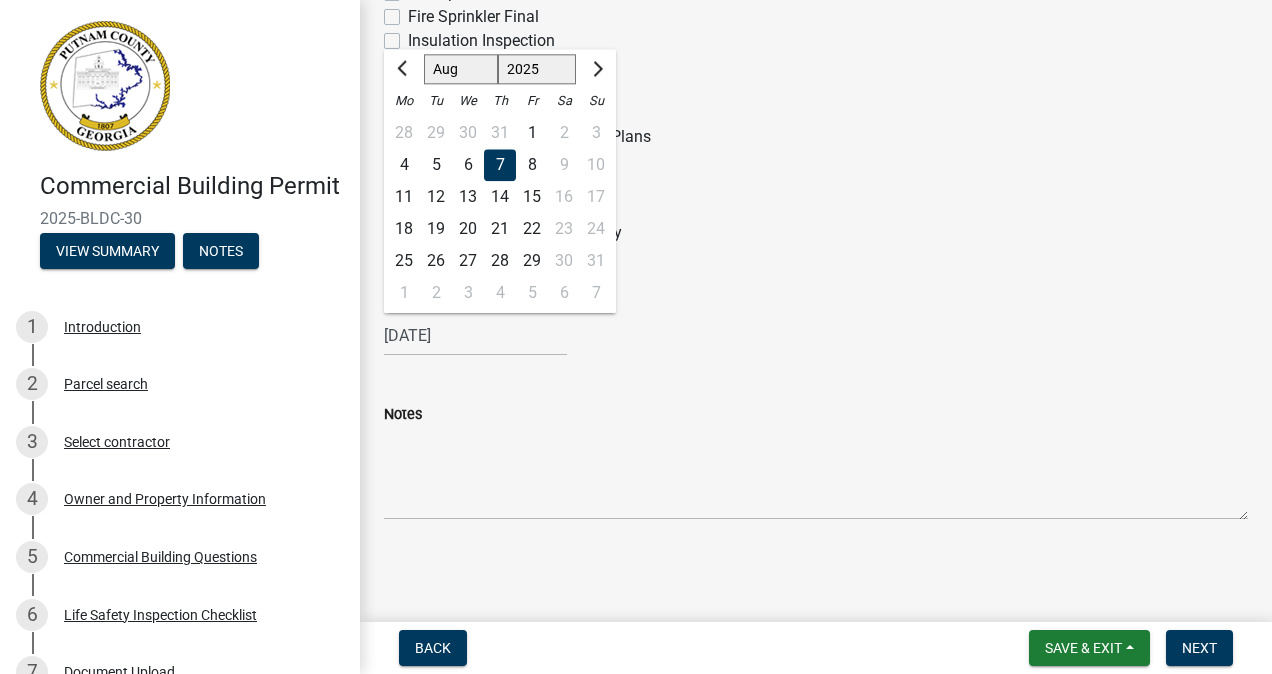 click on "6" 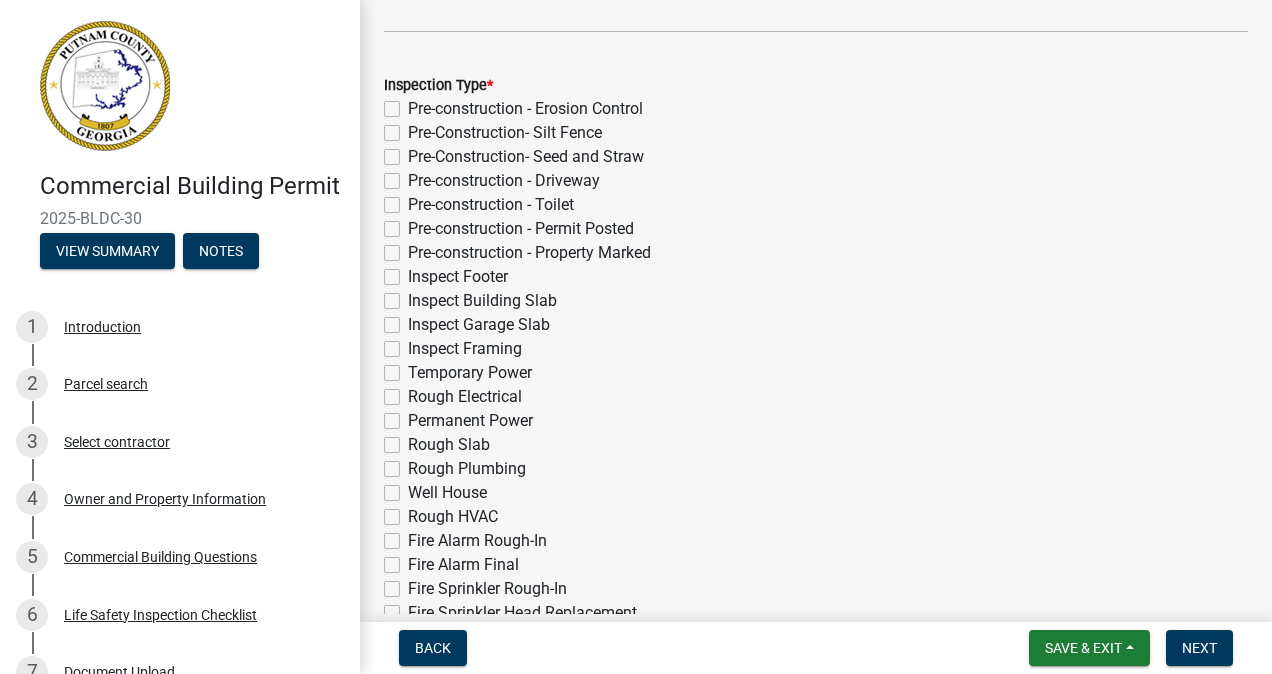 scroll, scrollTop: 416, scrollLeft: 0, axis: vertical 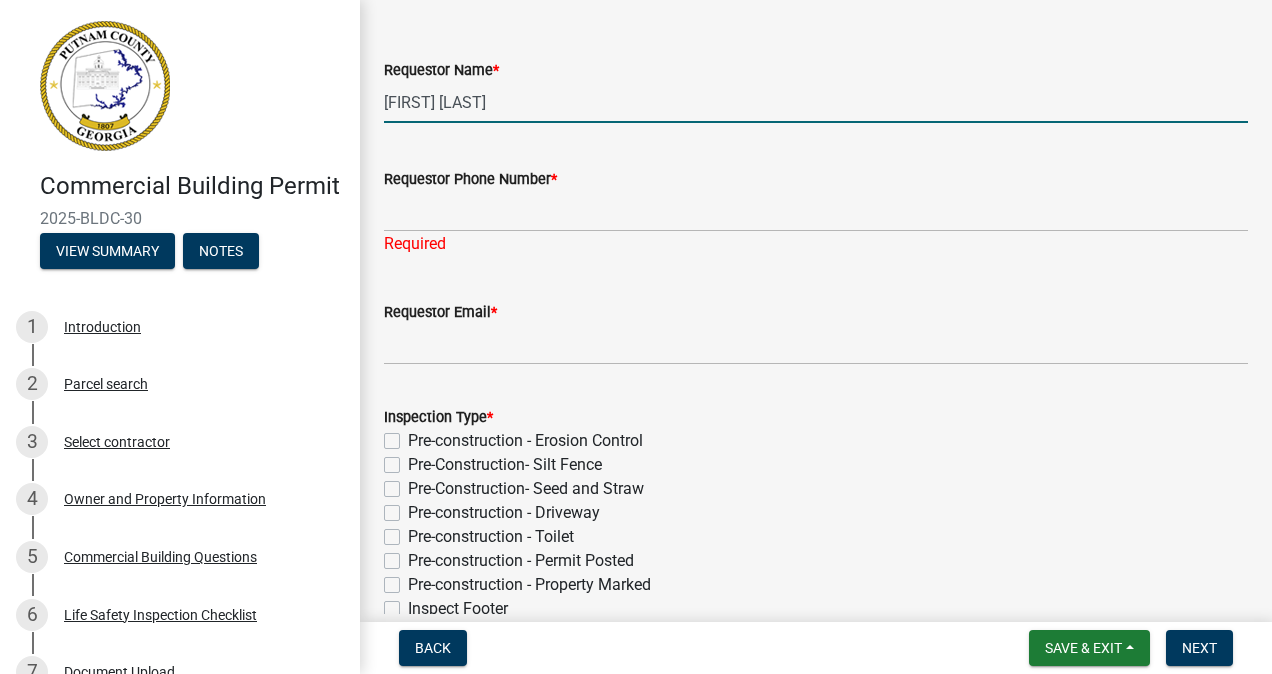 click on "[FIRST] [LAST]" at bounding box center [816, 102] 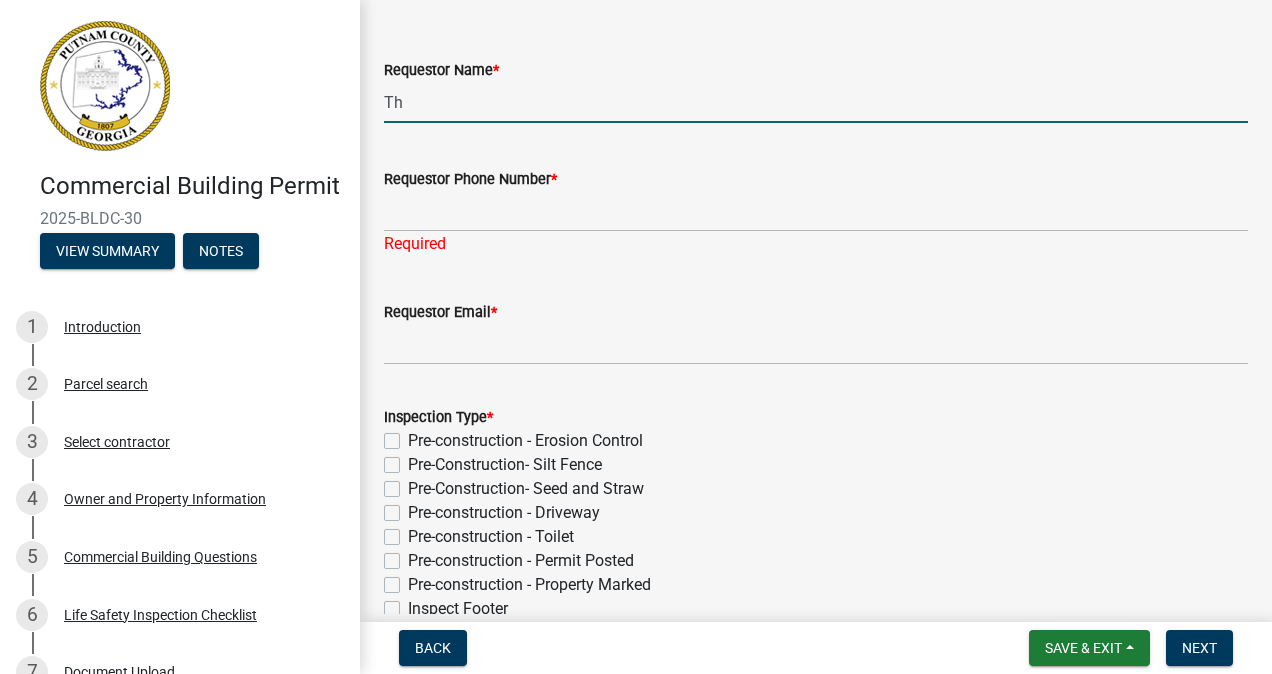 type on "[LAST]" 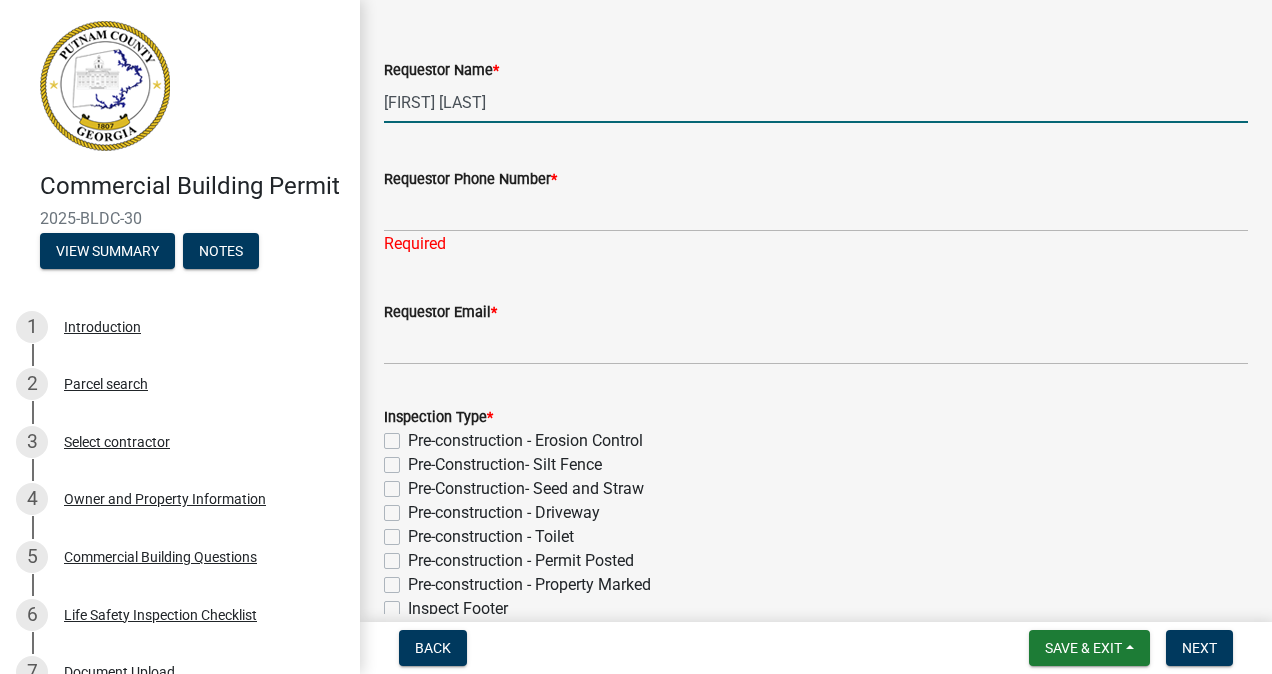 type on "[FIRST] [LAST]" 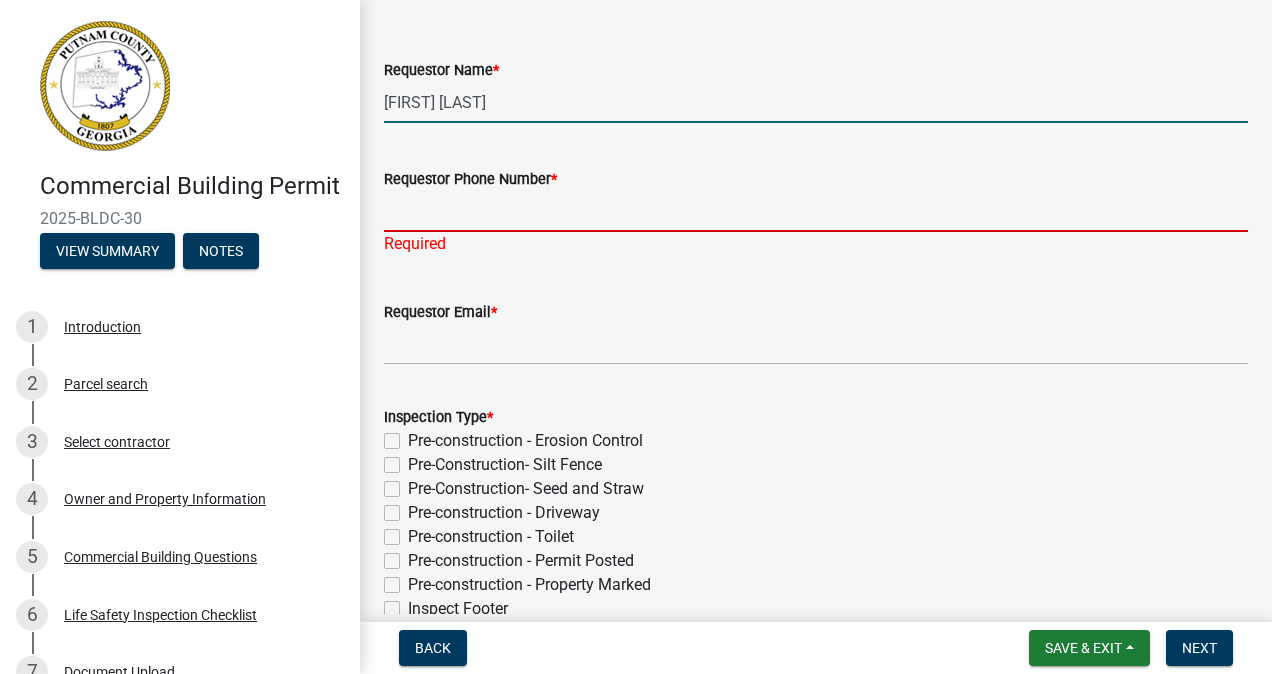 click on "Requestor Phone Number  *" at bounding box center [816, 211] 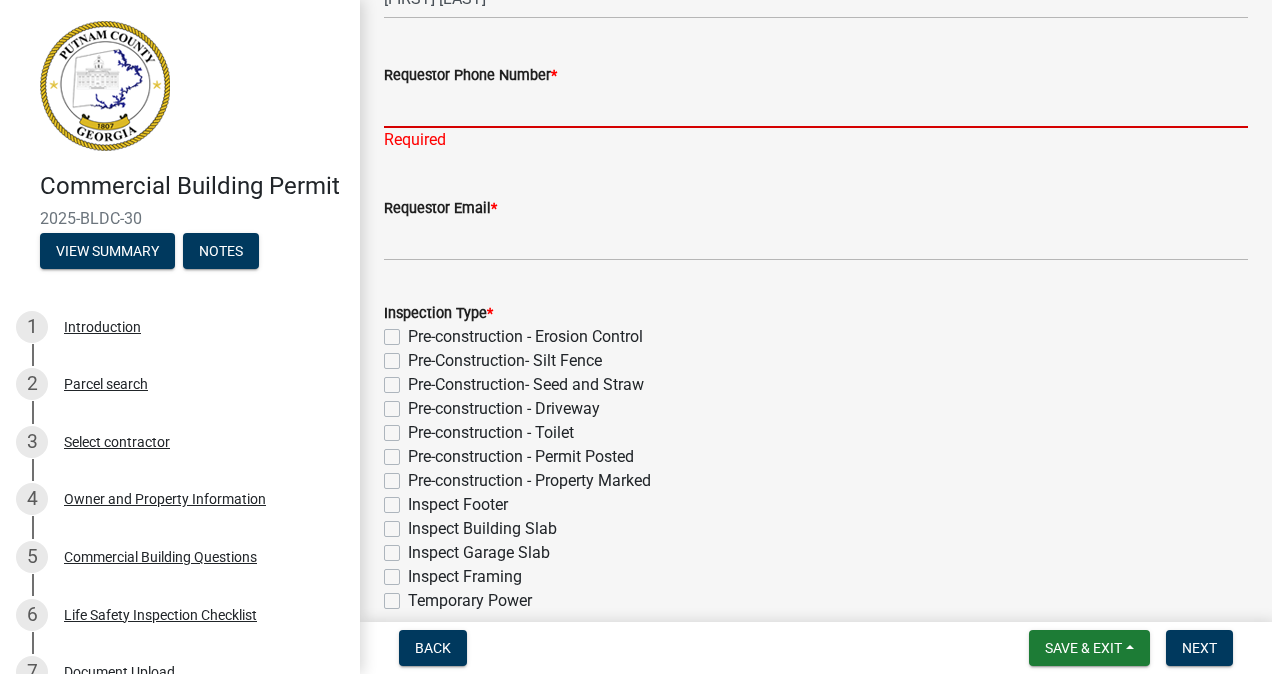 scroll, scrollTop: 184, scrollLeft: 0, axis: vertical 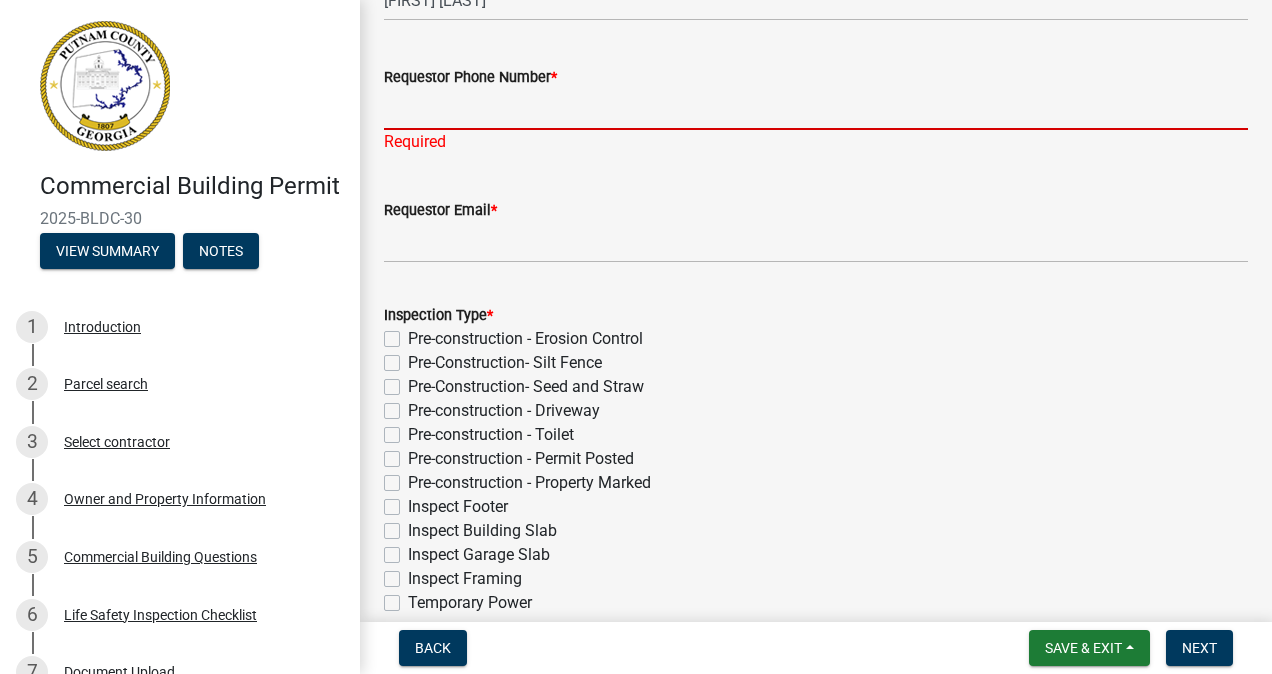 click on "Pre-construction - Erosion Control" 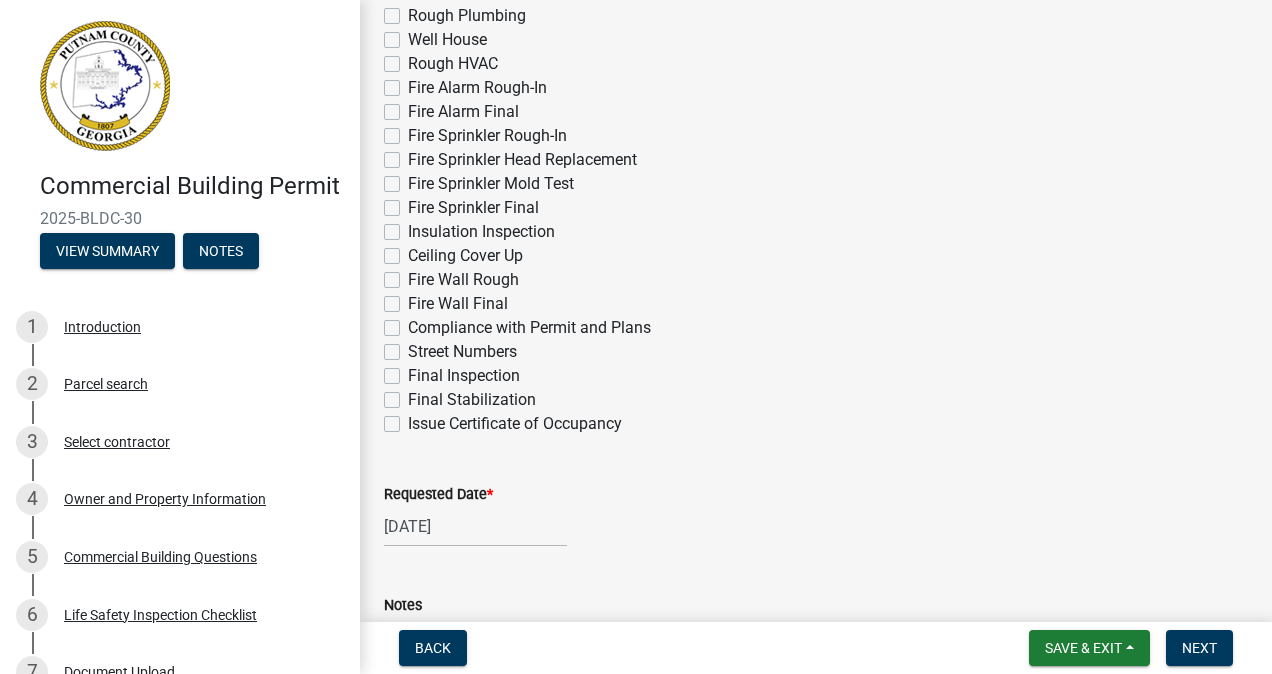 scroll, scrollTop: 912, scrollLeft: 0, axis: vertical 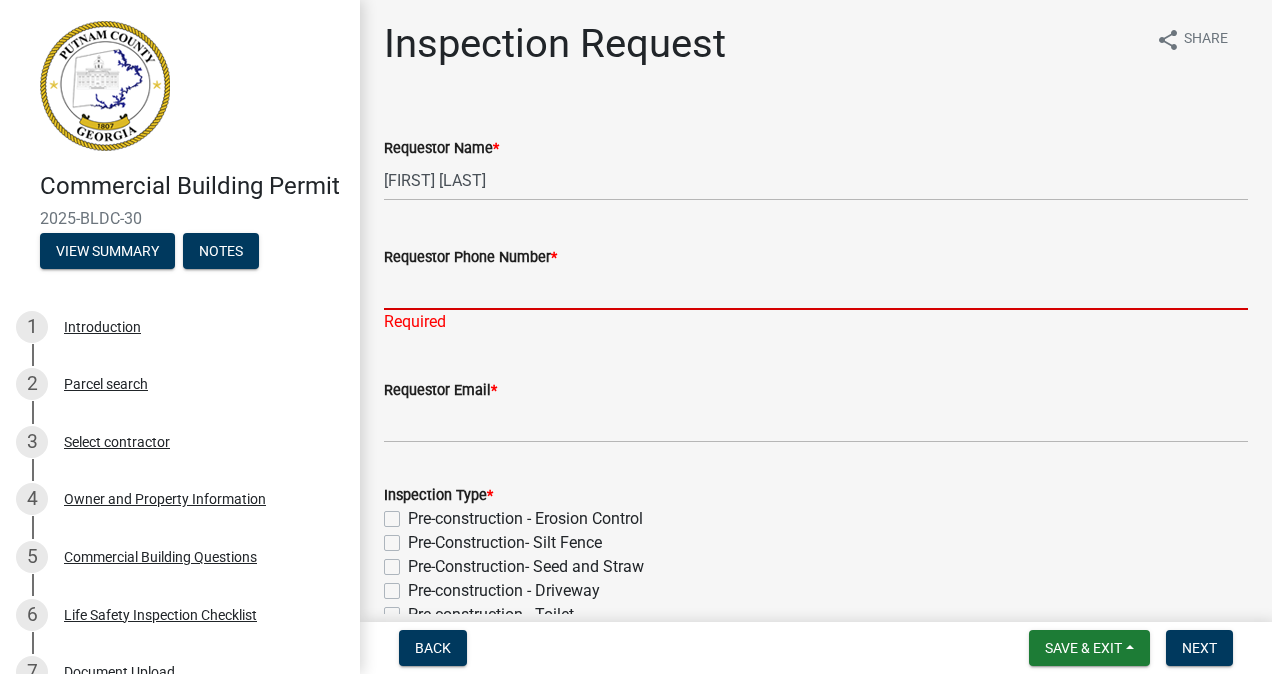 click on "Requestor Phone Number  *" at bounding box center (816, 289) 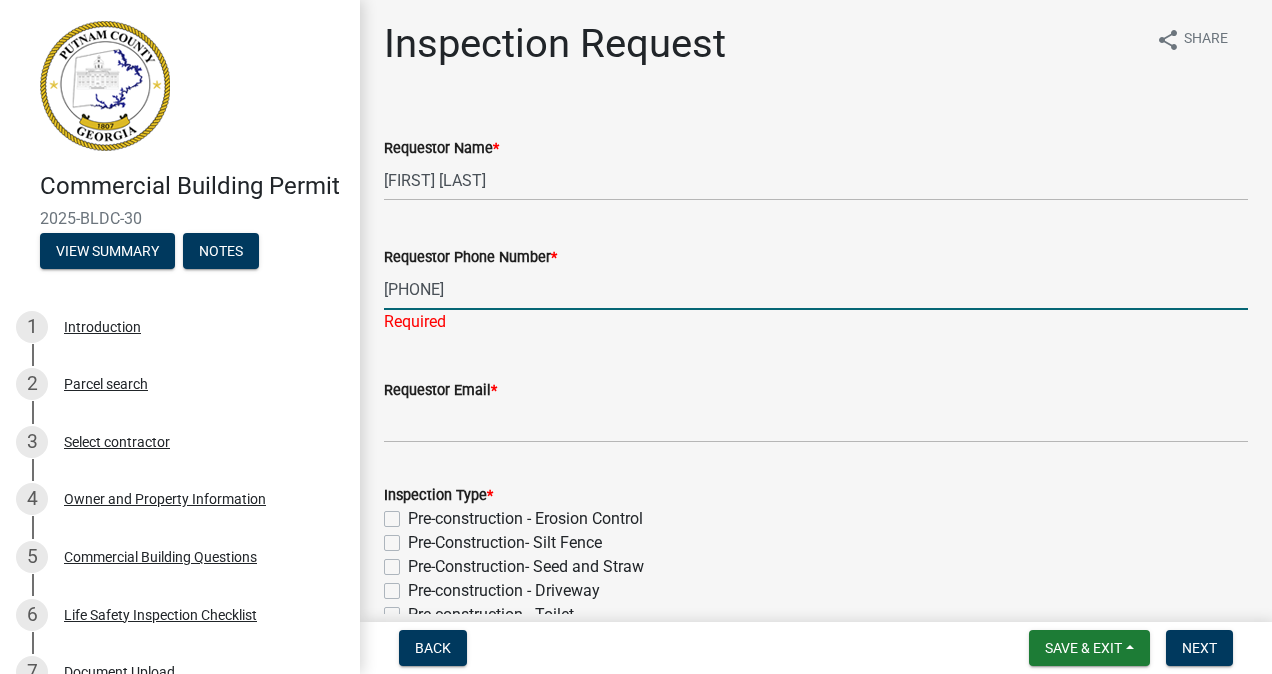 type on "[PHONE]" 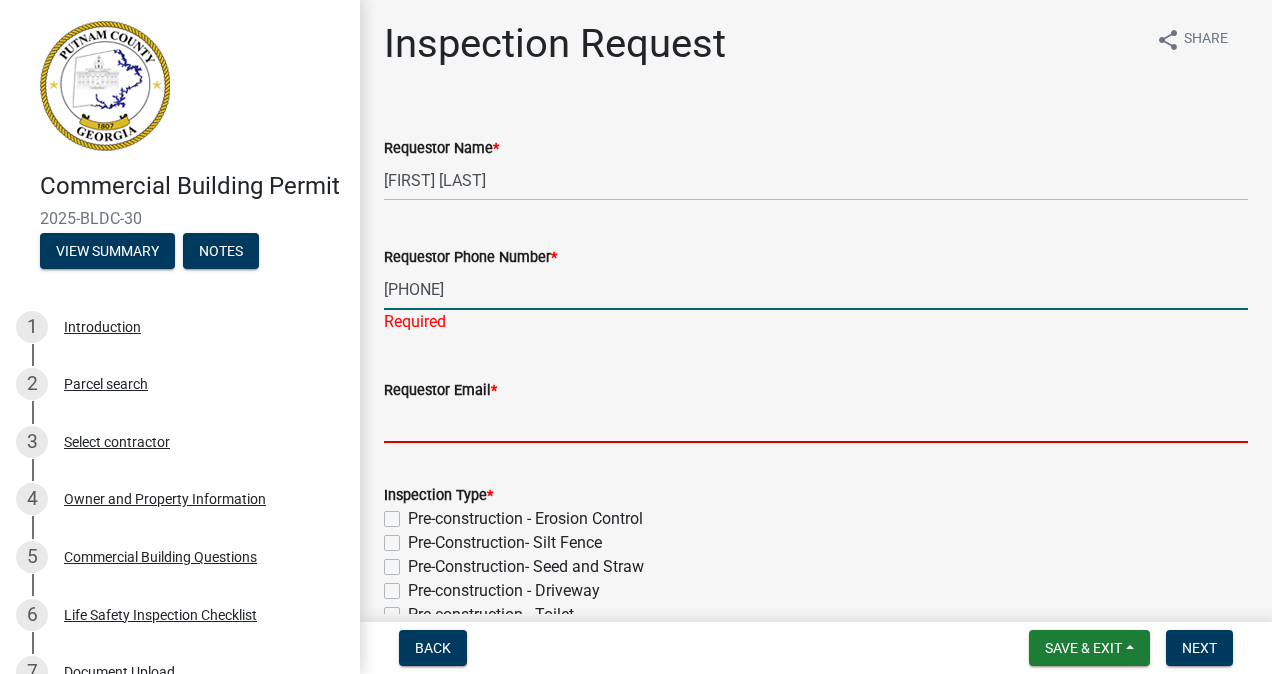 click on "Requestor Email  *" 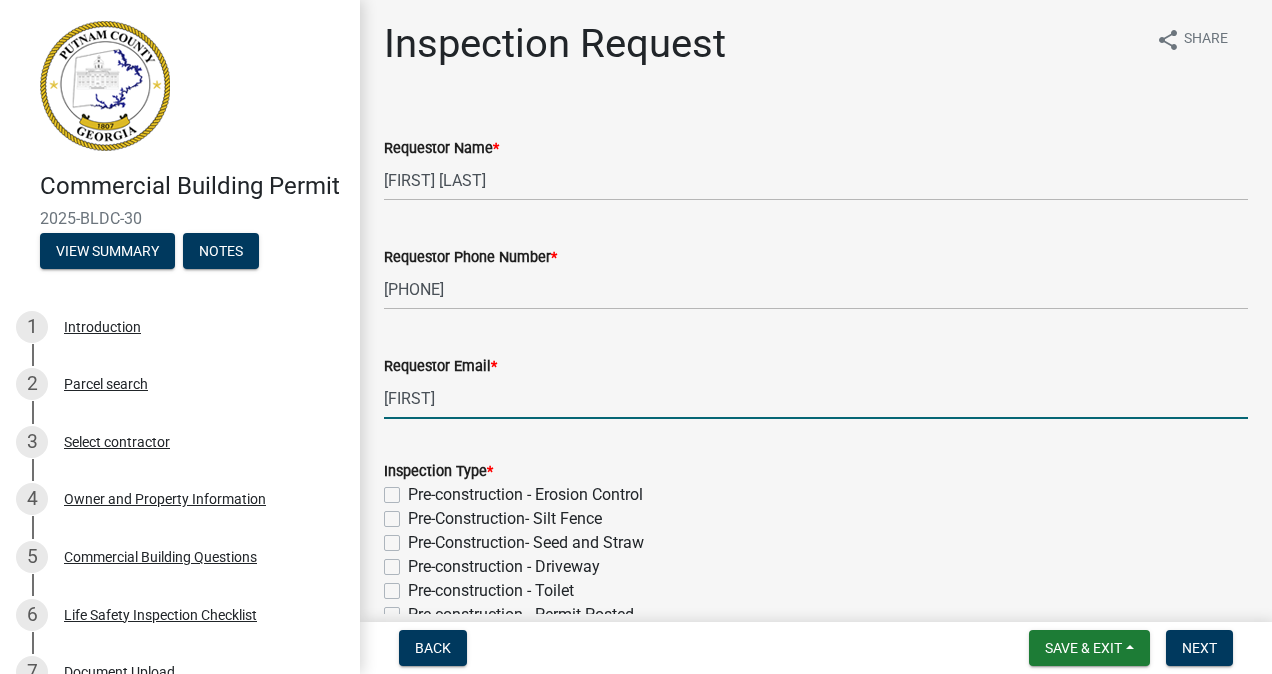 type on "[FIRST]" 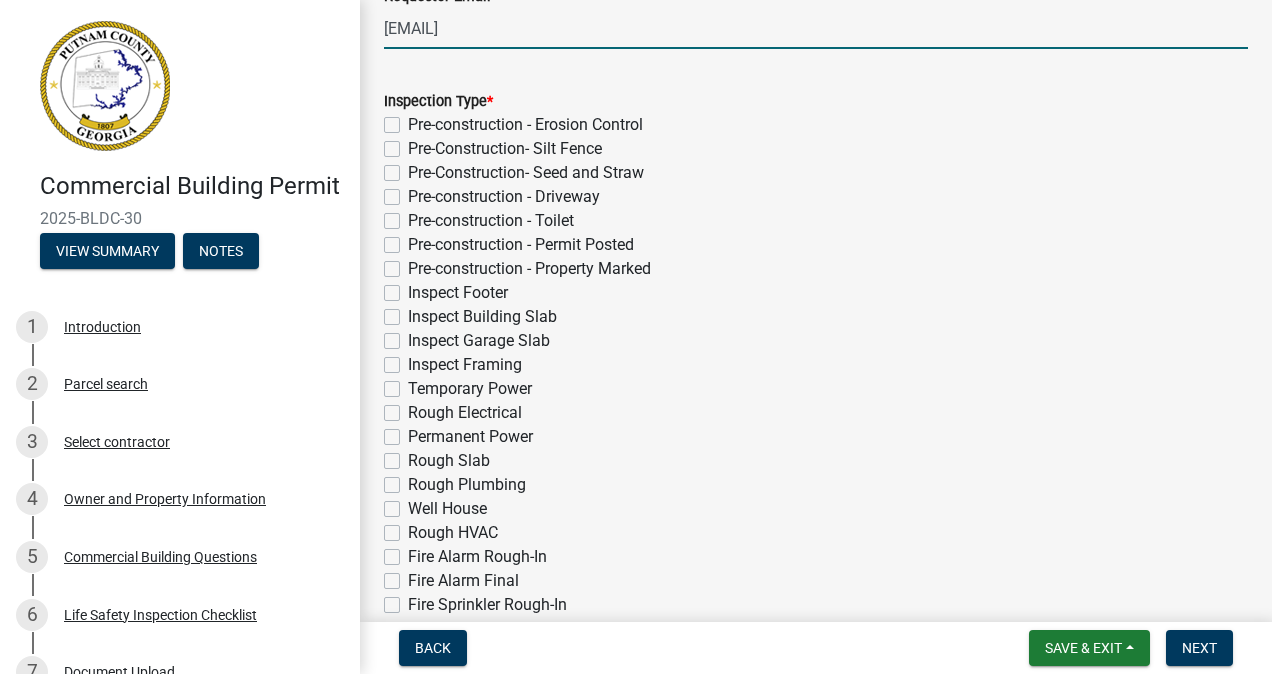 scroll, scrollTop: 383, scrollLeft: 0, axis: vertical 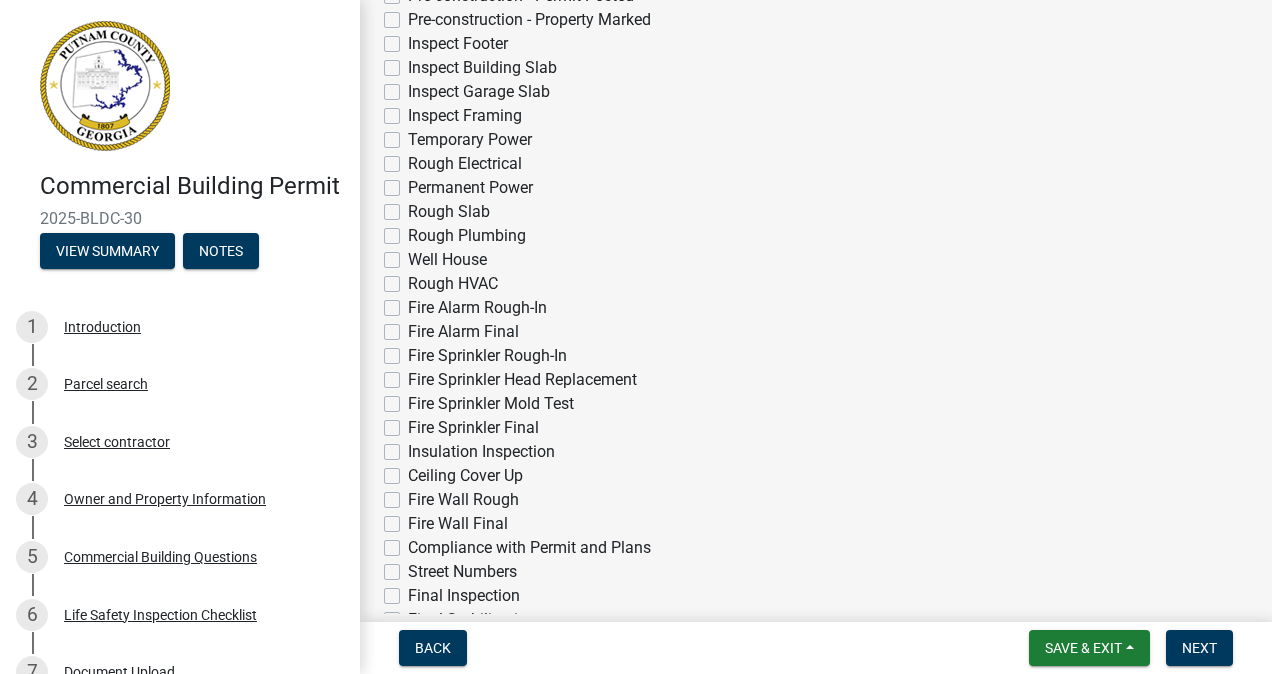 type on "[EMAIL]" 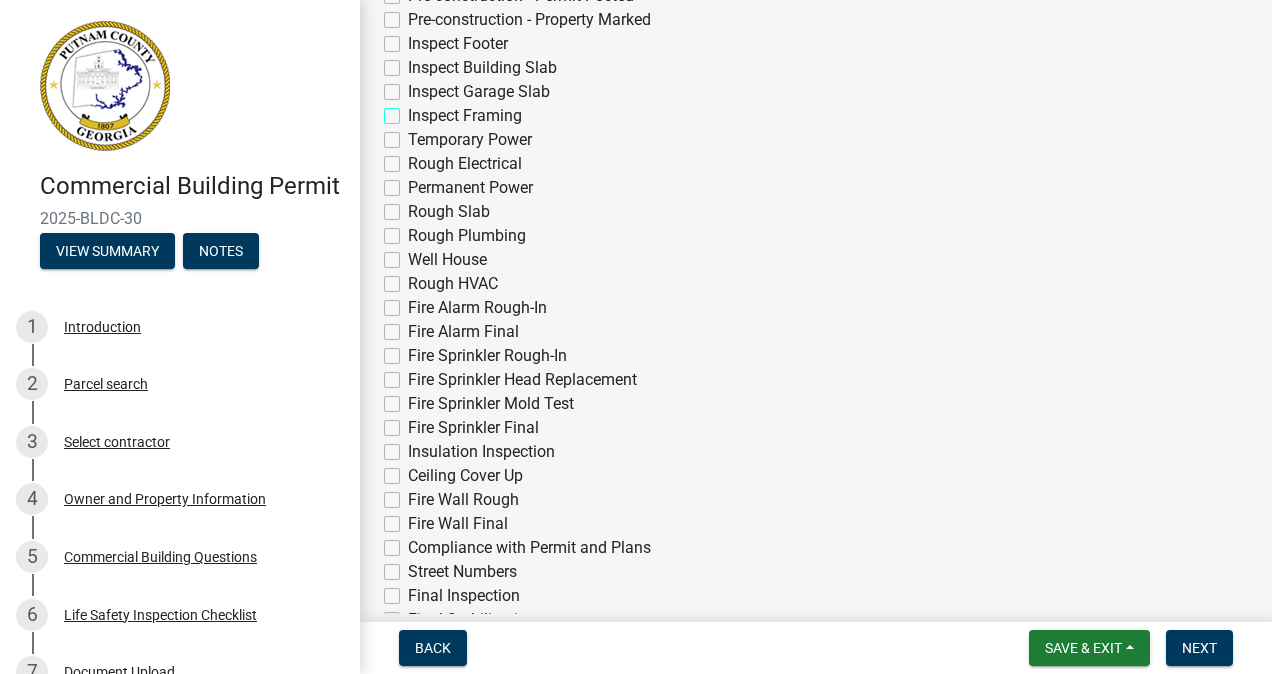 click on "Inspect Framing" at bounding box center [414, 110] 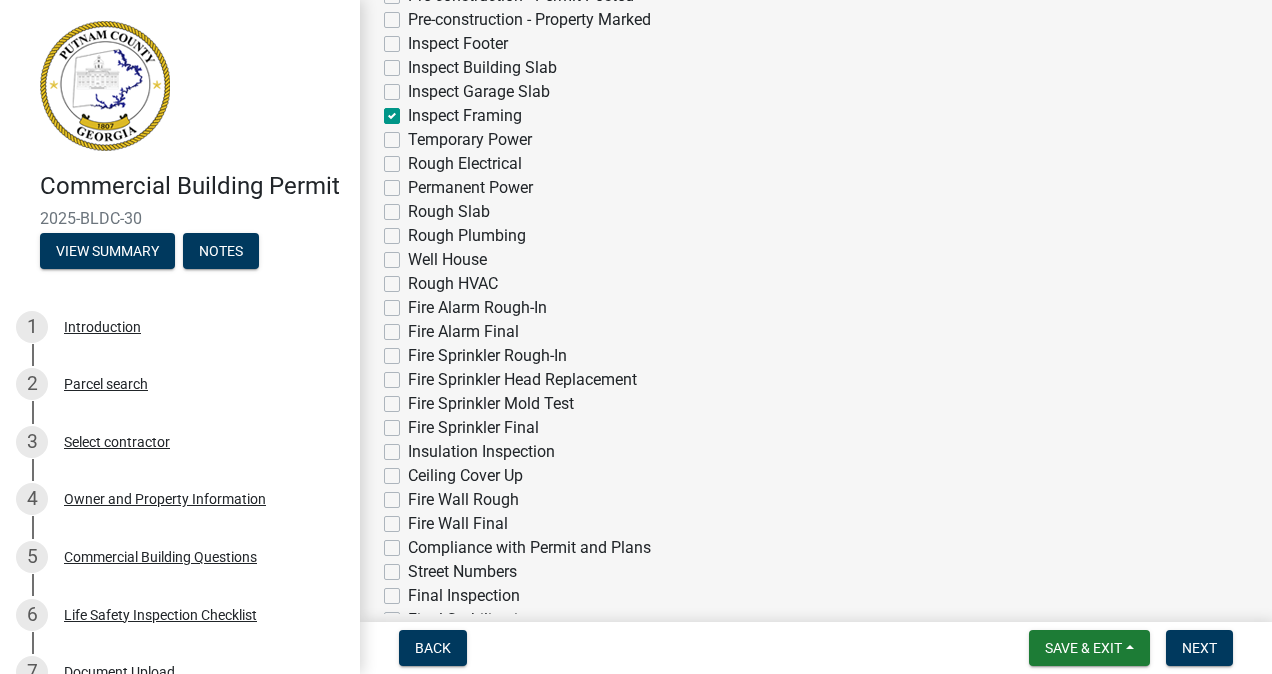 checkbox on "false" 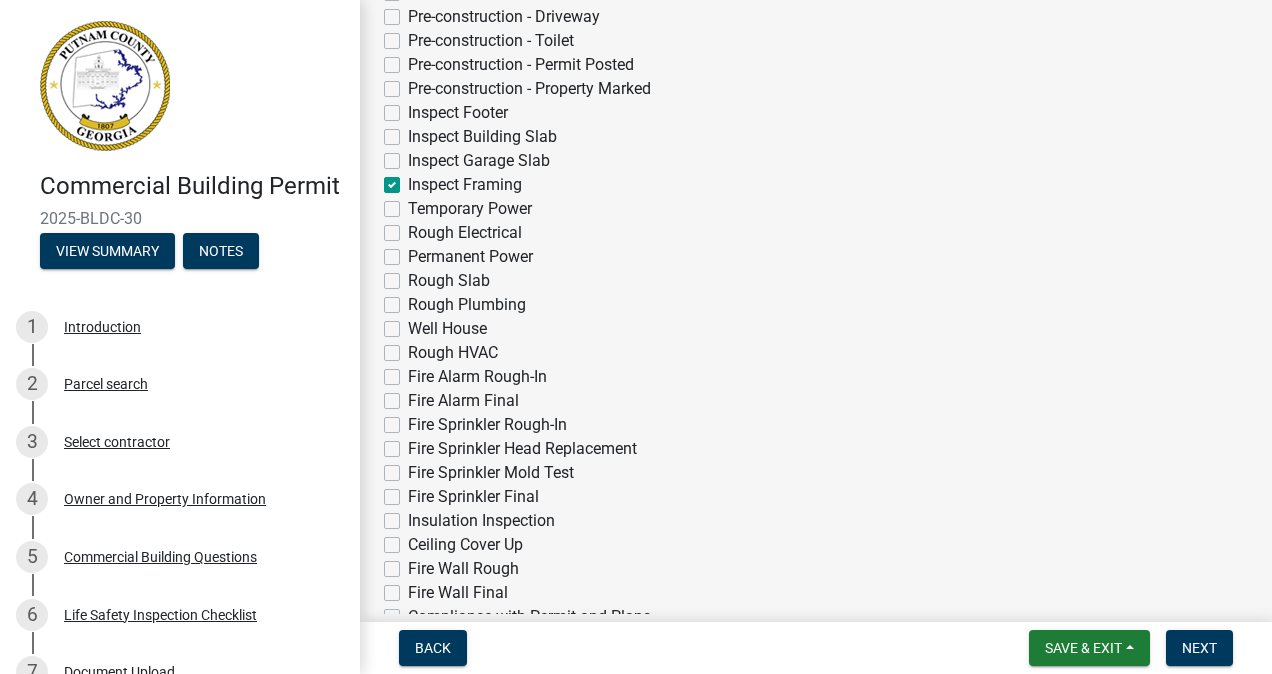 scroll, scrollTop: 563, scrollLeft: 0, axis: vertical 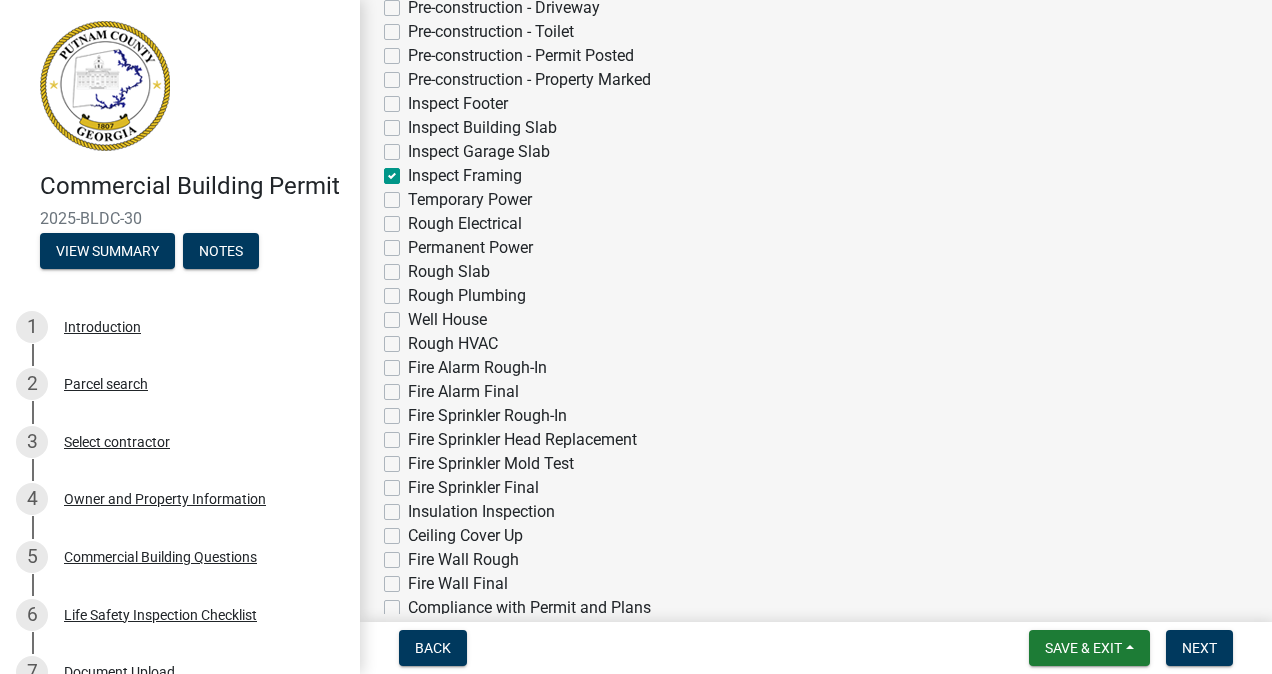 click on "Rough Plumbing" 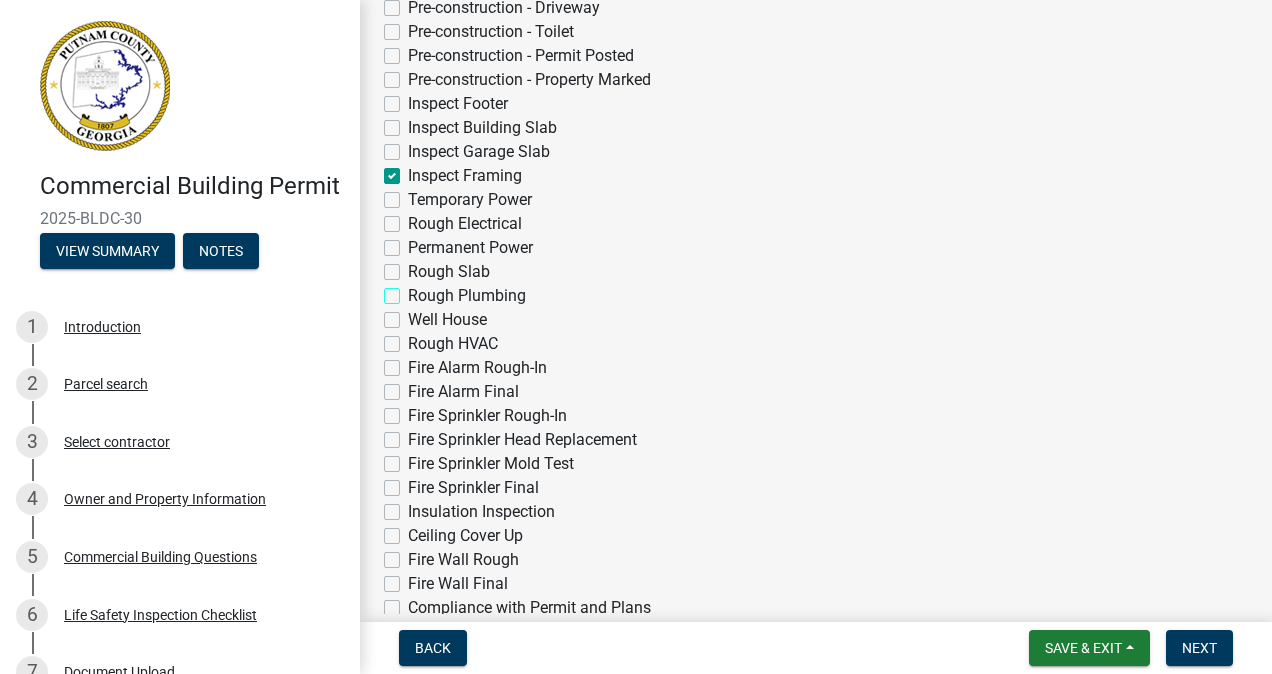 click on "Rough Plumbing" at bounding box center [414, 290] 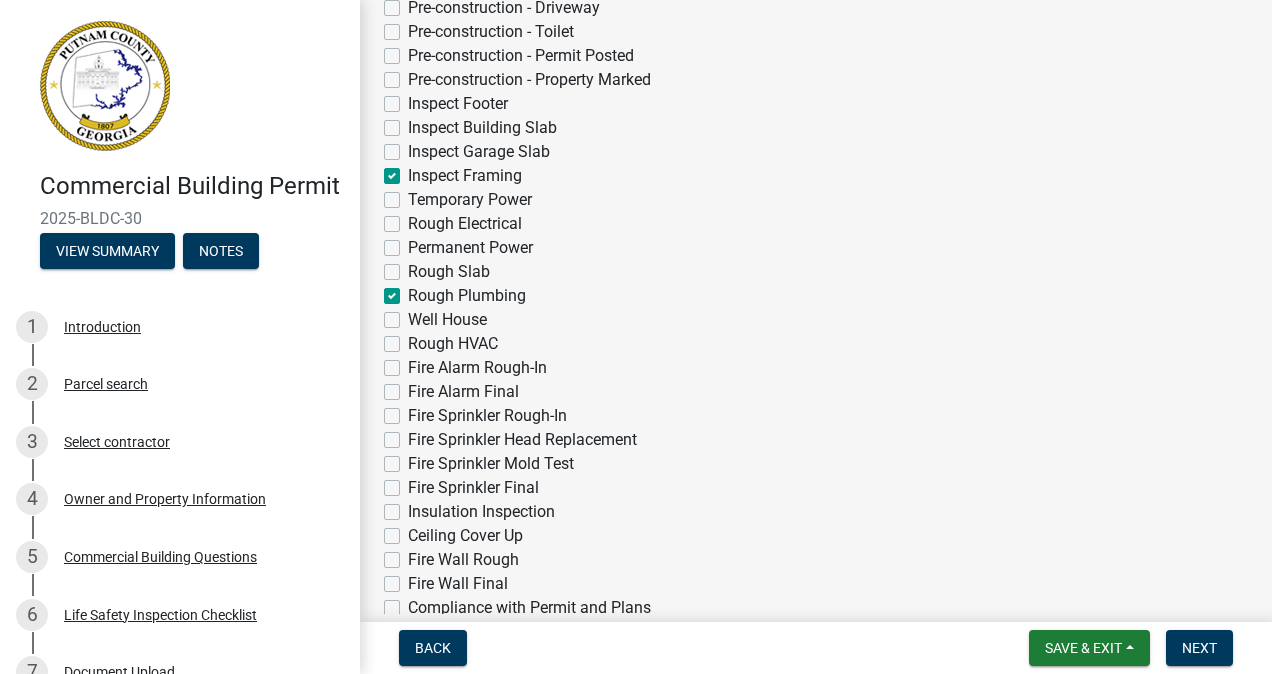 checkbox on "false" 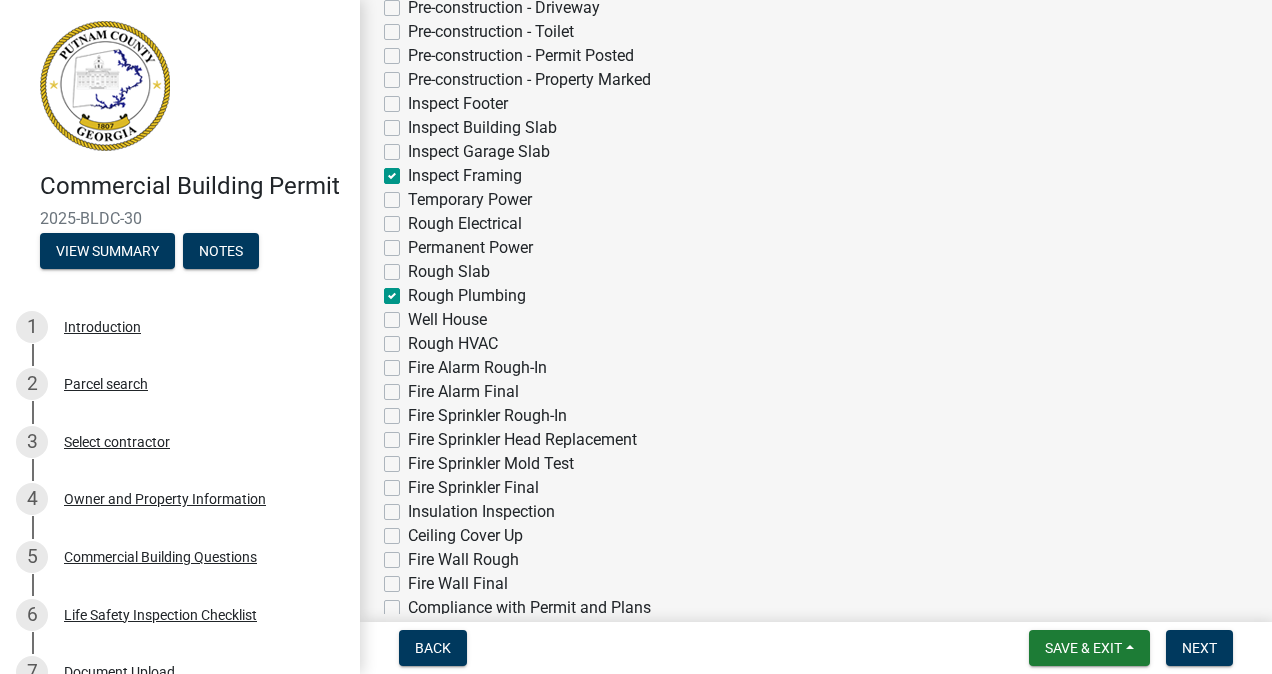 click on "Rough Electrical" 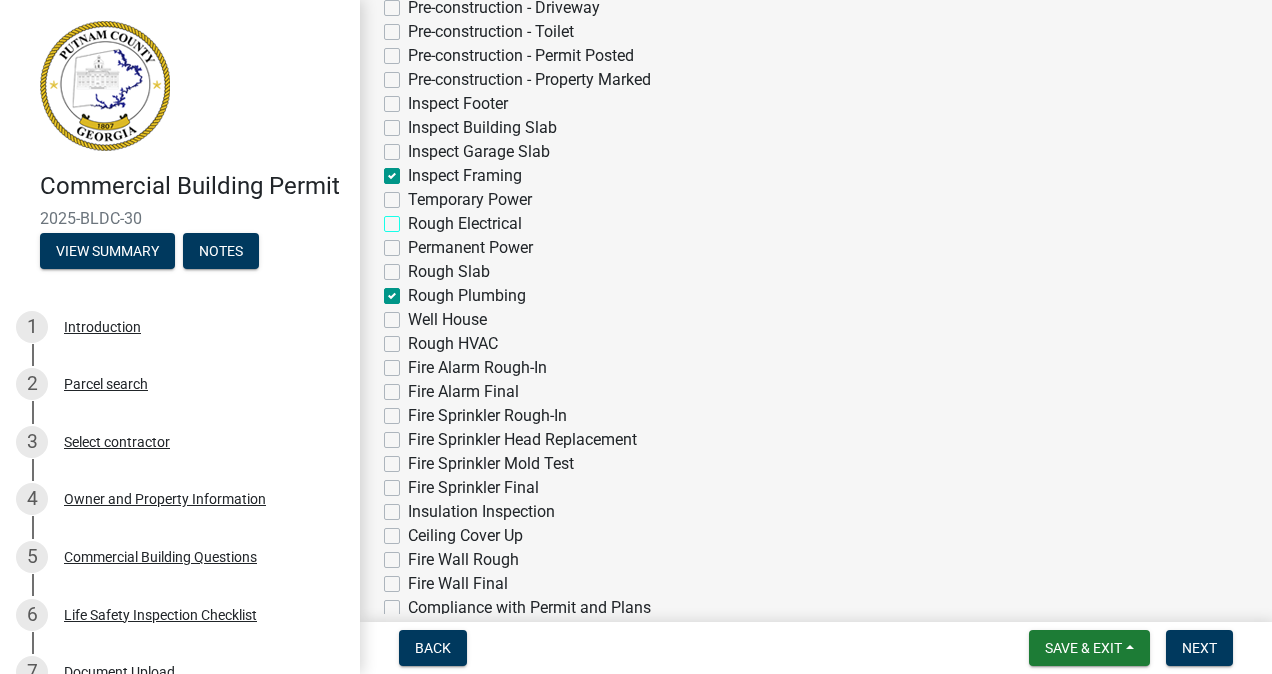 click on "Rough Electrical" at bounding box center [414, 218] 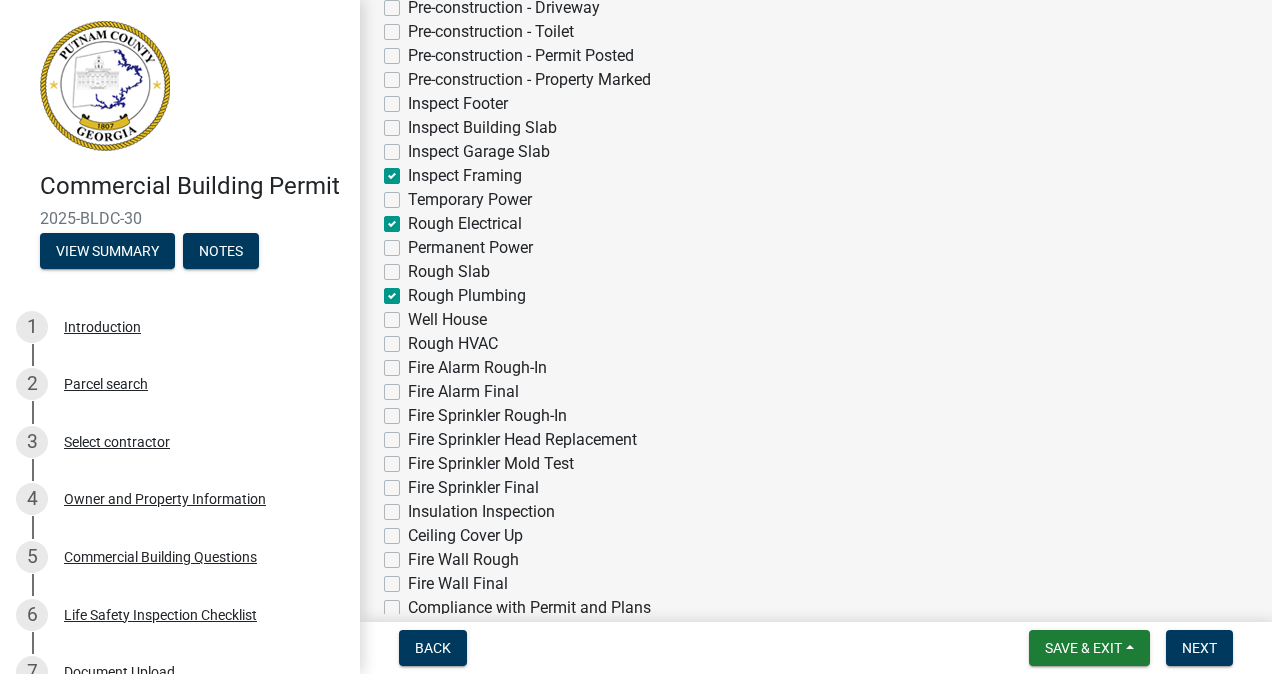 checkbox on "false" 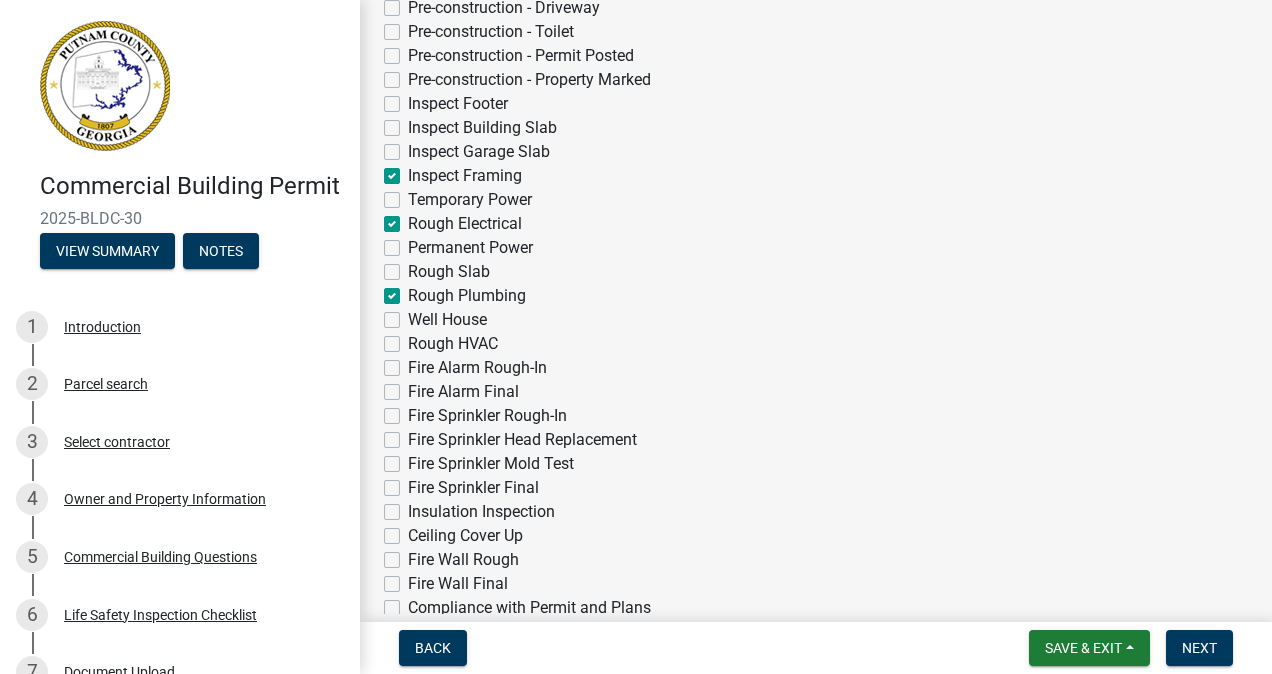 click on "Rough HVAC" 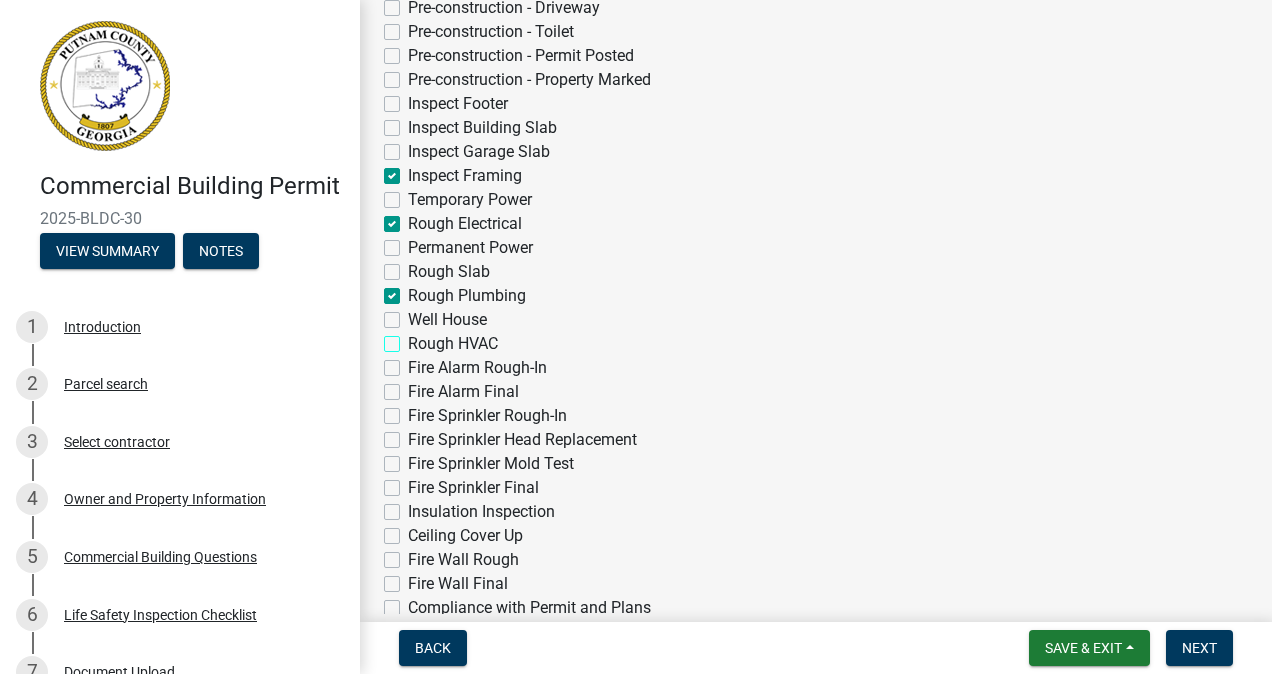 click on "Rough HVAC" at bounding box center (414, 338) 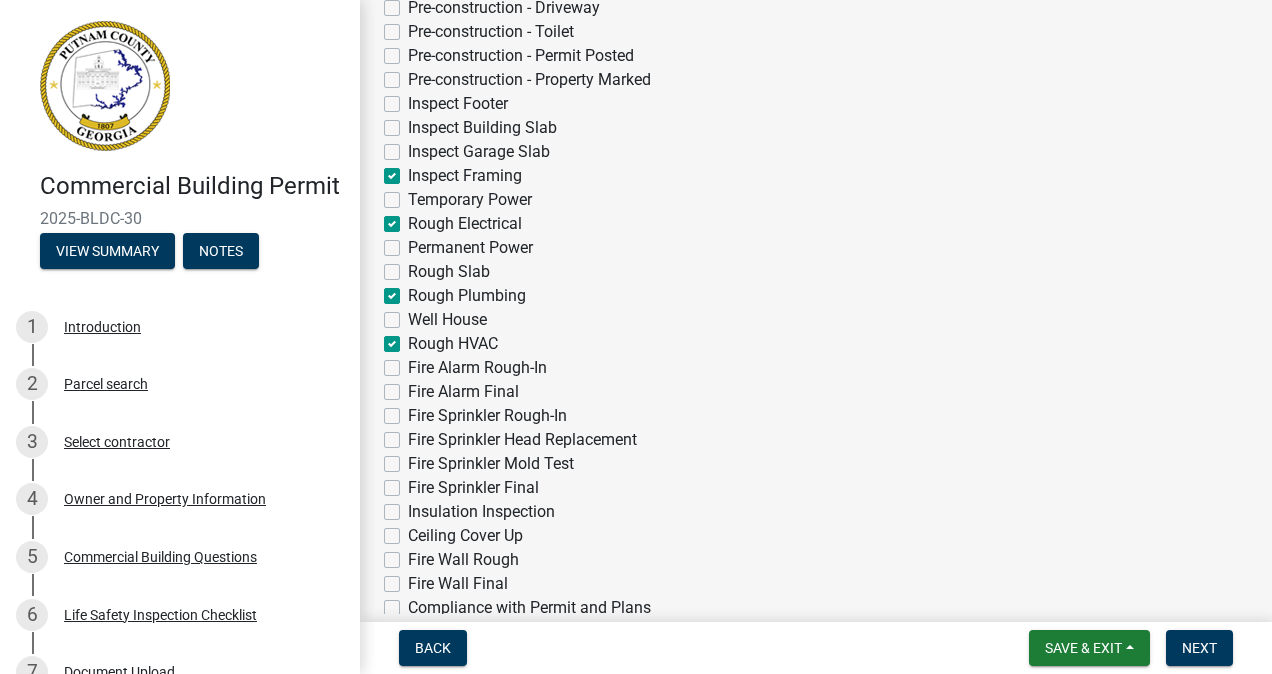 checkbox on "false" 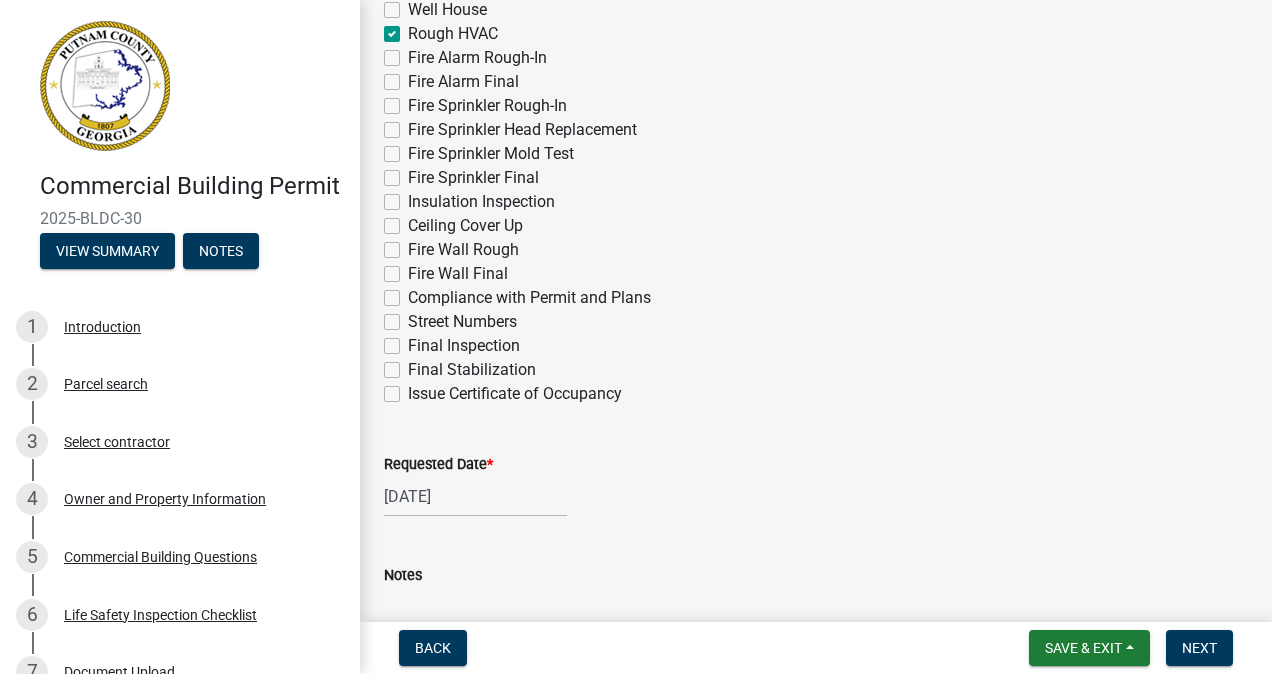 scroll, scrollTop: 1034, scrollLeft: 0, axis: vertical 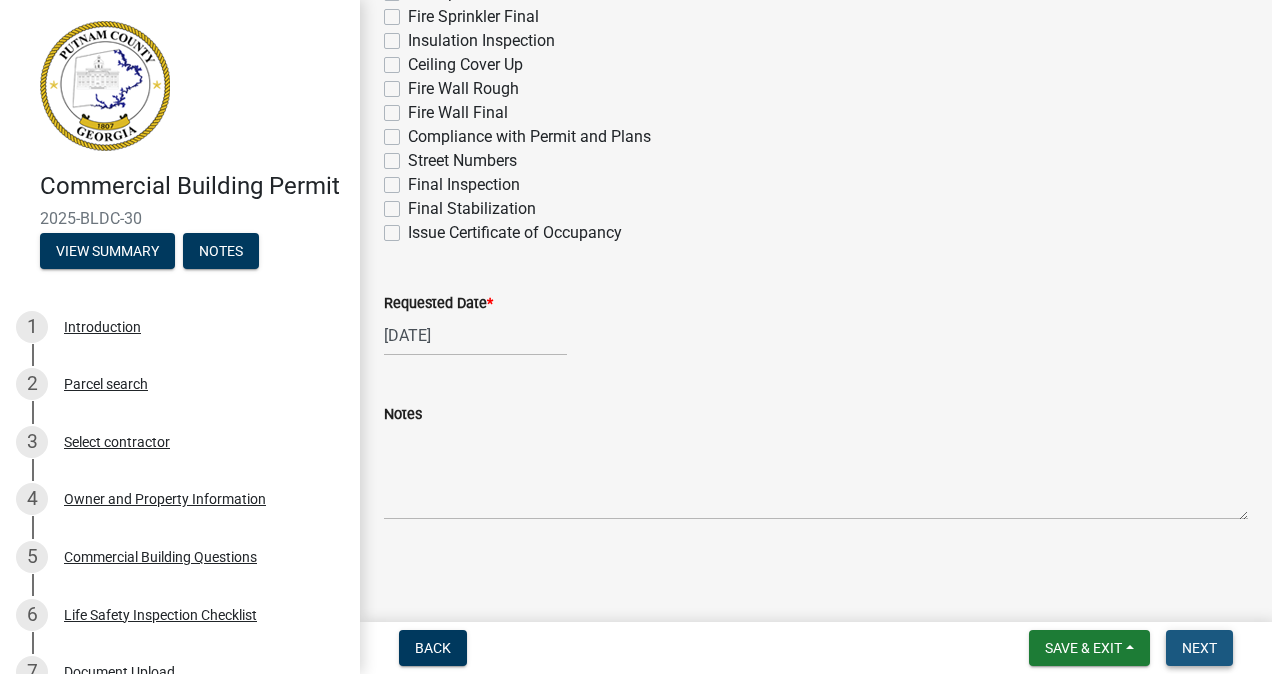 click on "Next" at bounding box center [1199, 648] 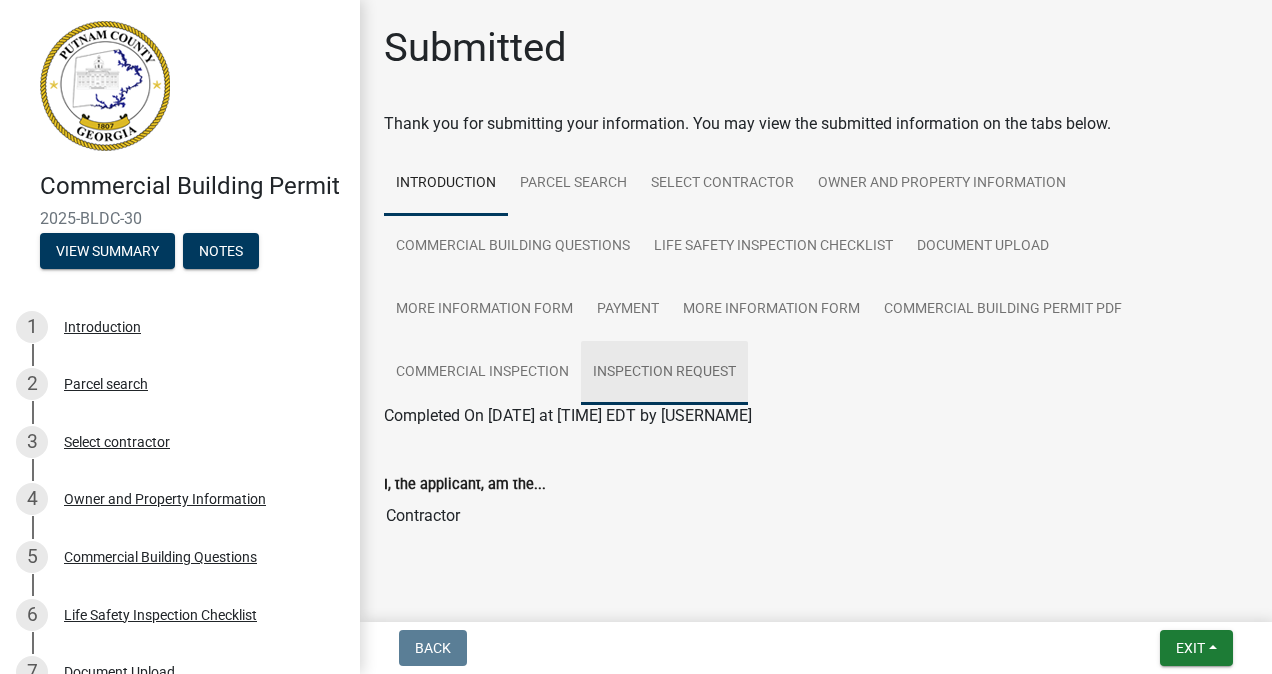 click on "Inspection Request" at bounding box center [664, 373] 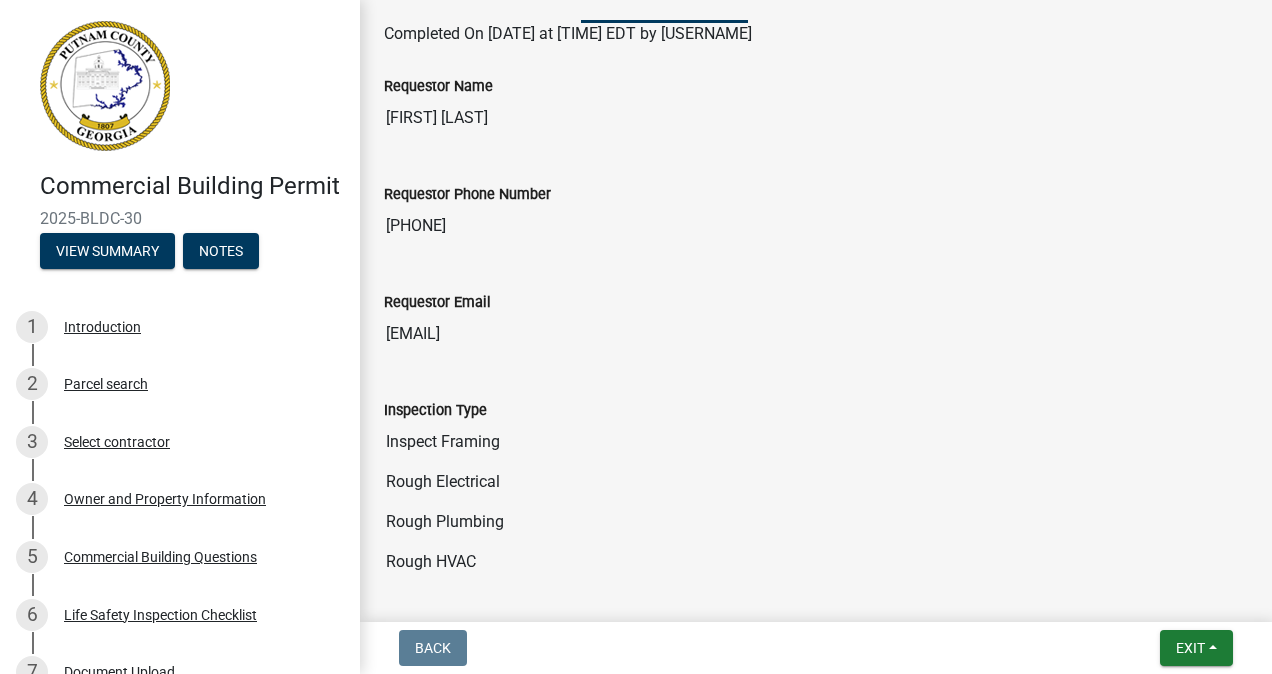 scroll, scrollTop: 454, scrollLeft: 0, axis: vertical 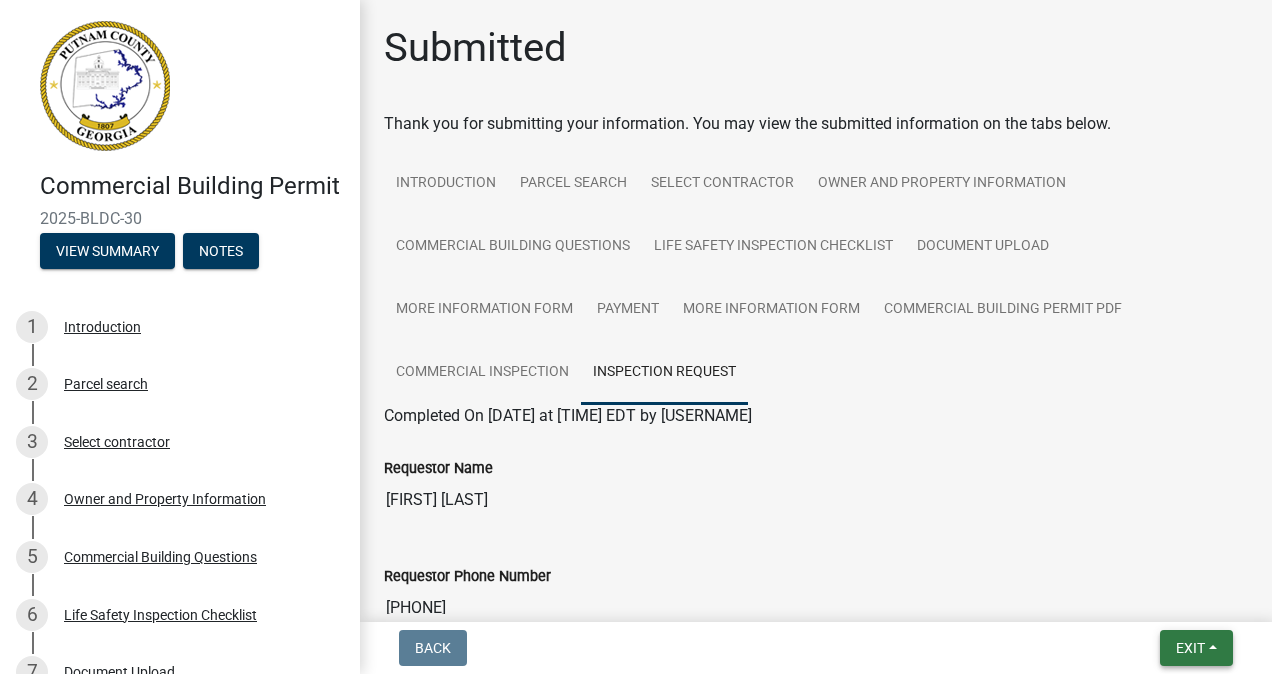 click on "Exit" at bounding box center (1190, 648) 